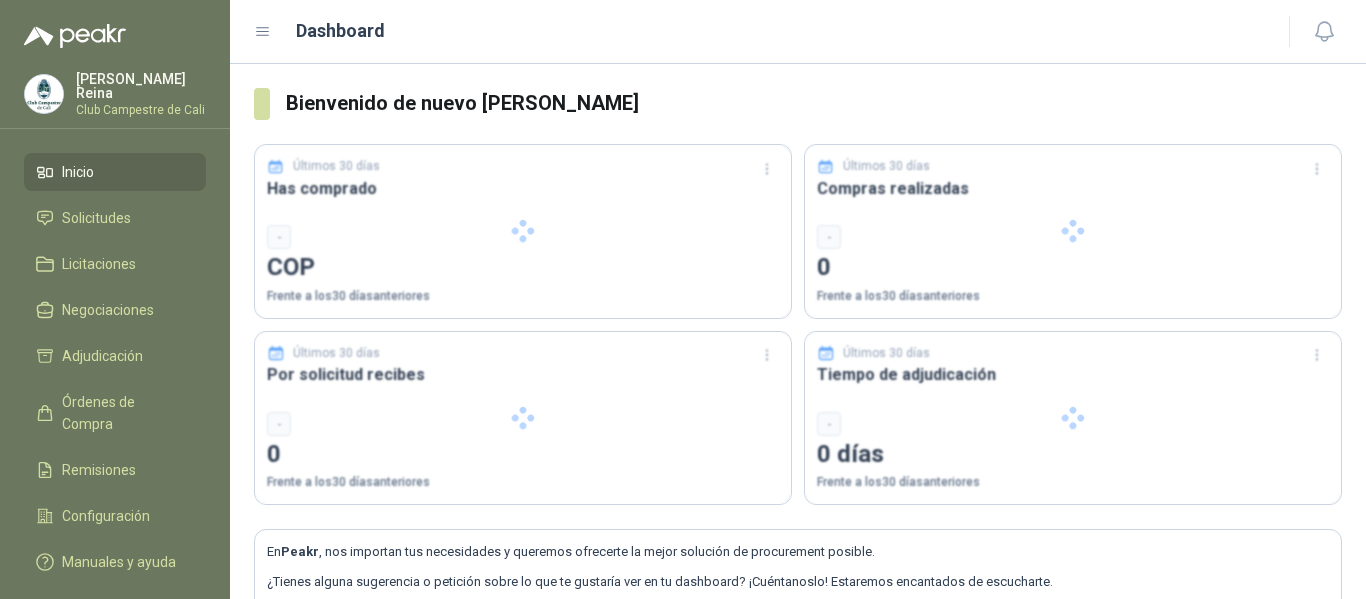 scroll, scrollTop: 0, scrollLeft: 0, axis: both 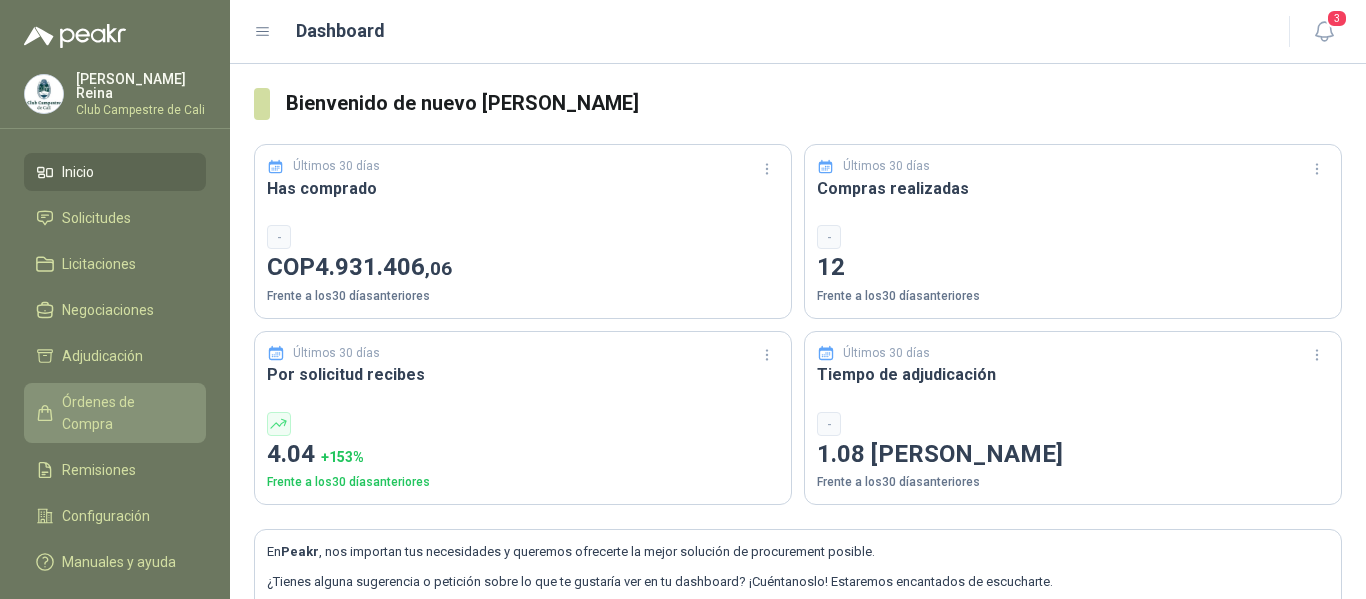 click on "Órdenes de Compra" at bounding box center [124, 413] 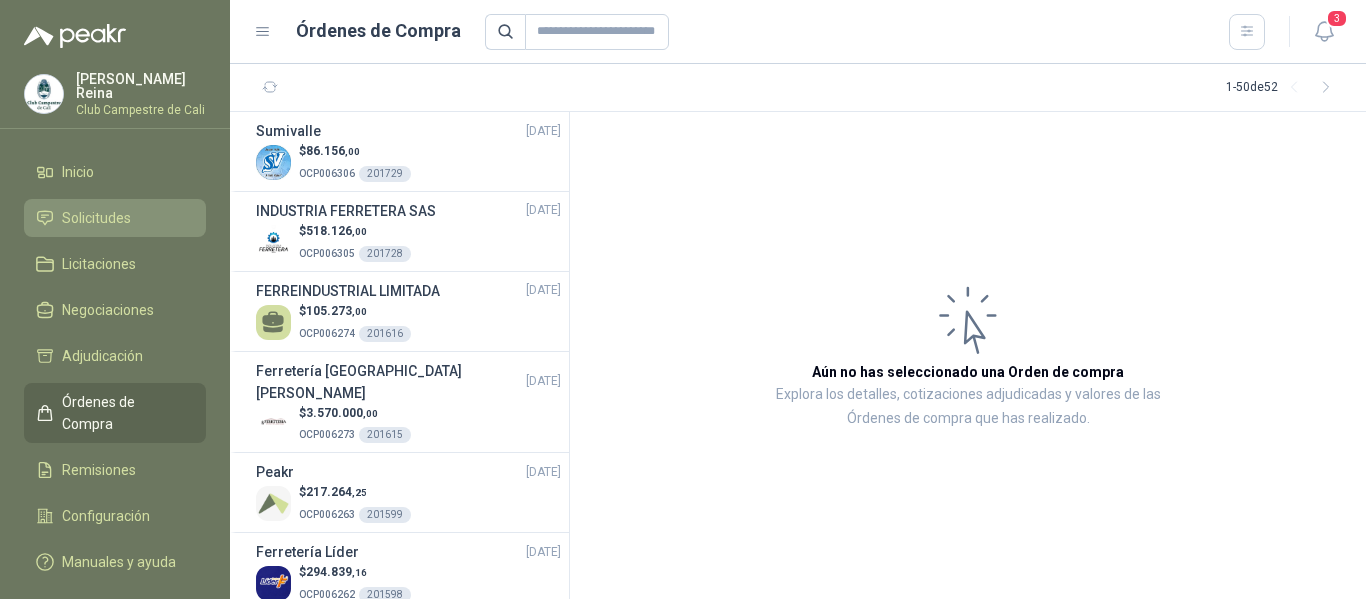 click on "Solicitudes" at bounding box center [96, 218] 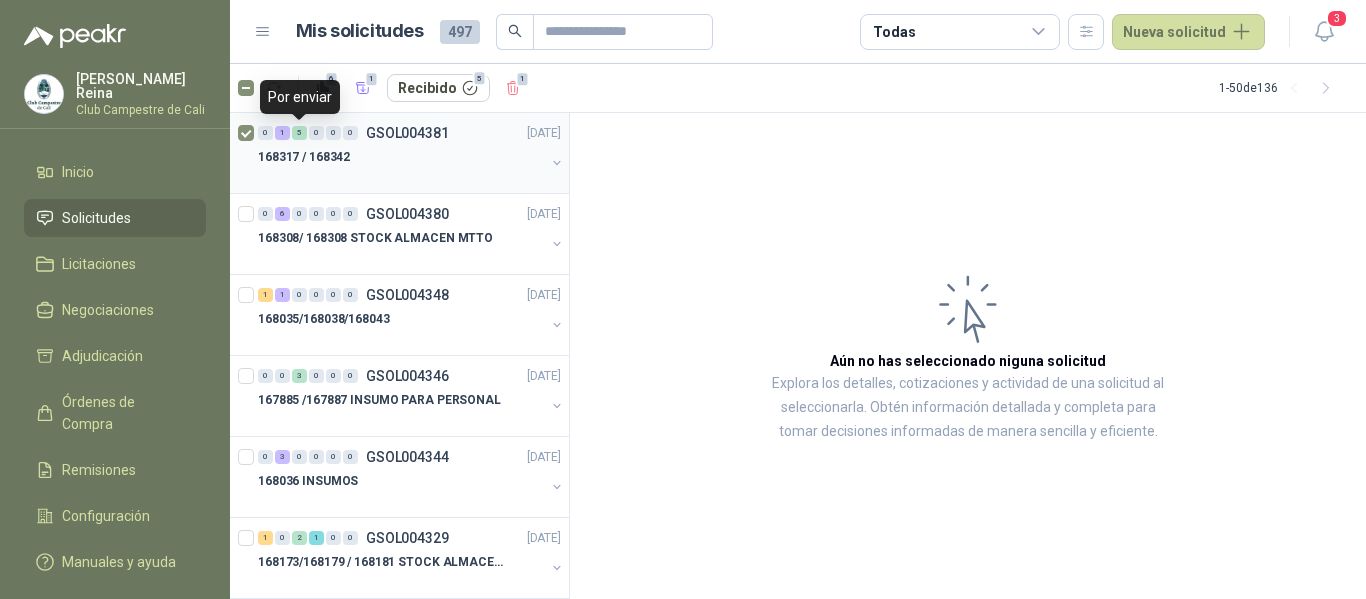 click on "5" at bounding box center (299, 133) 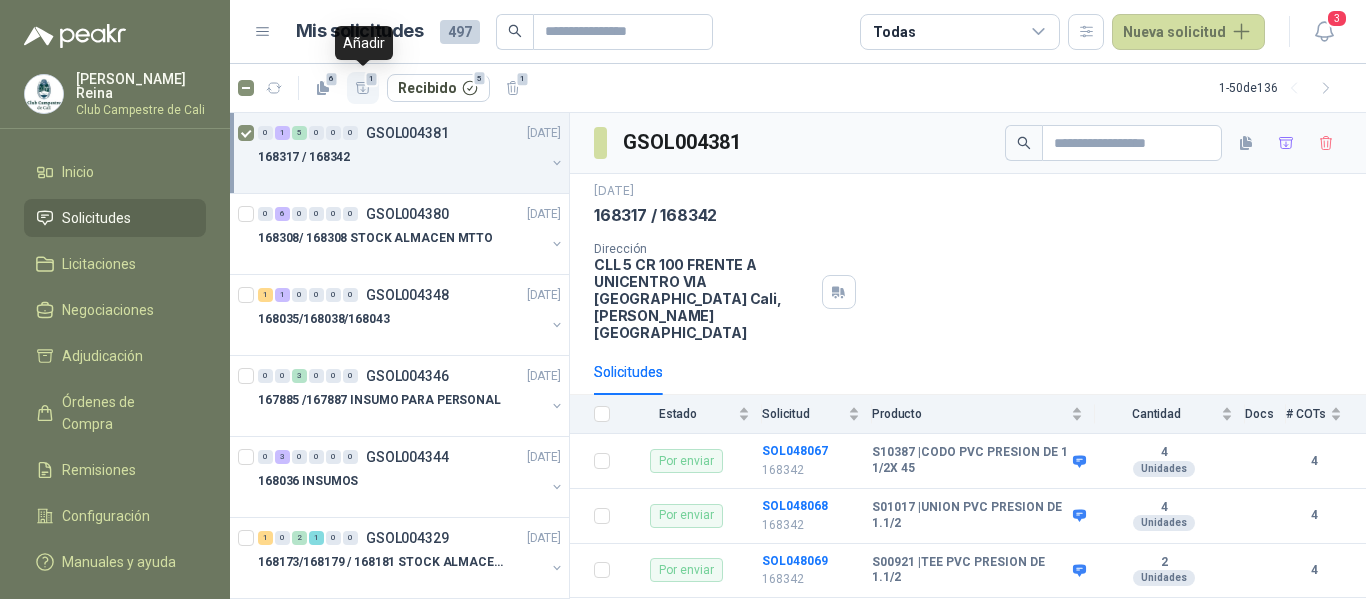 click 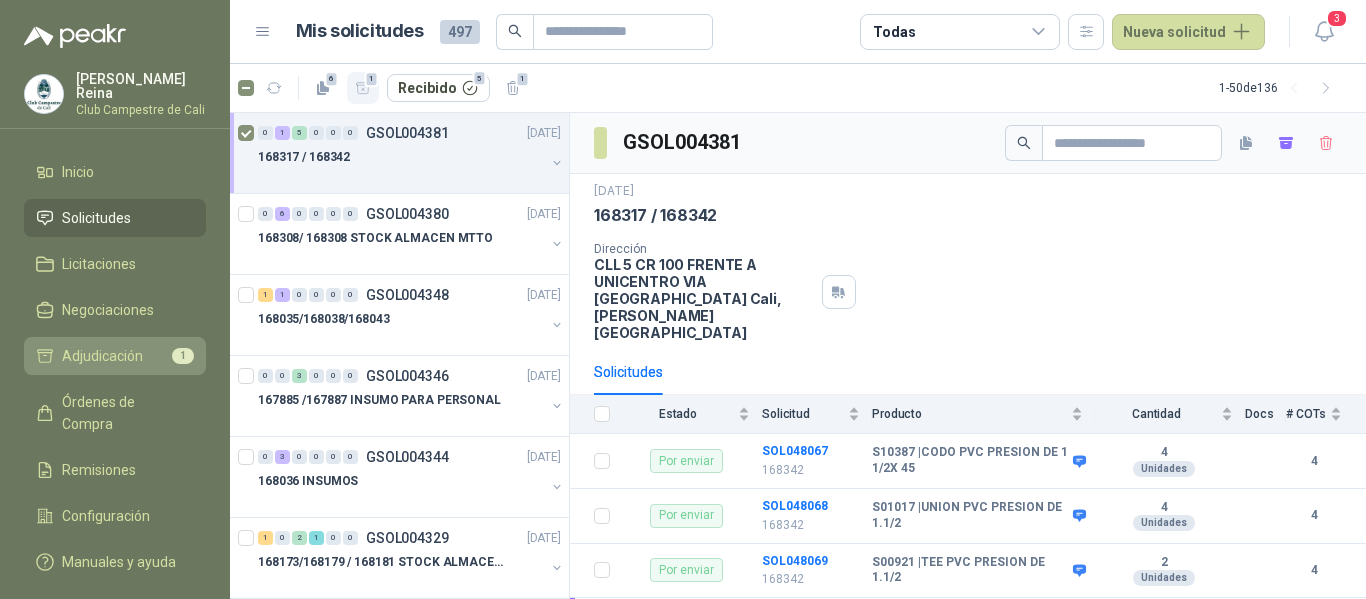 click on "Adjudicación" at bounding box center [102, 356] 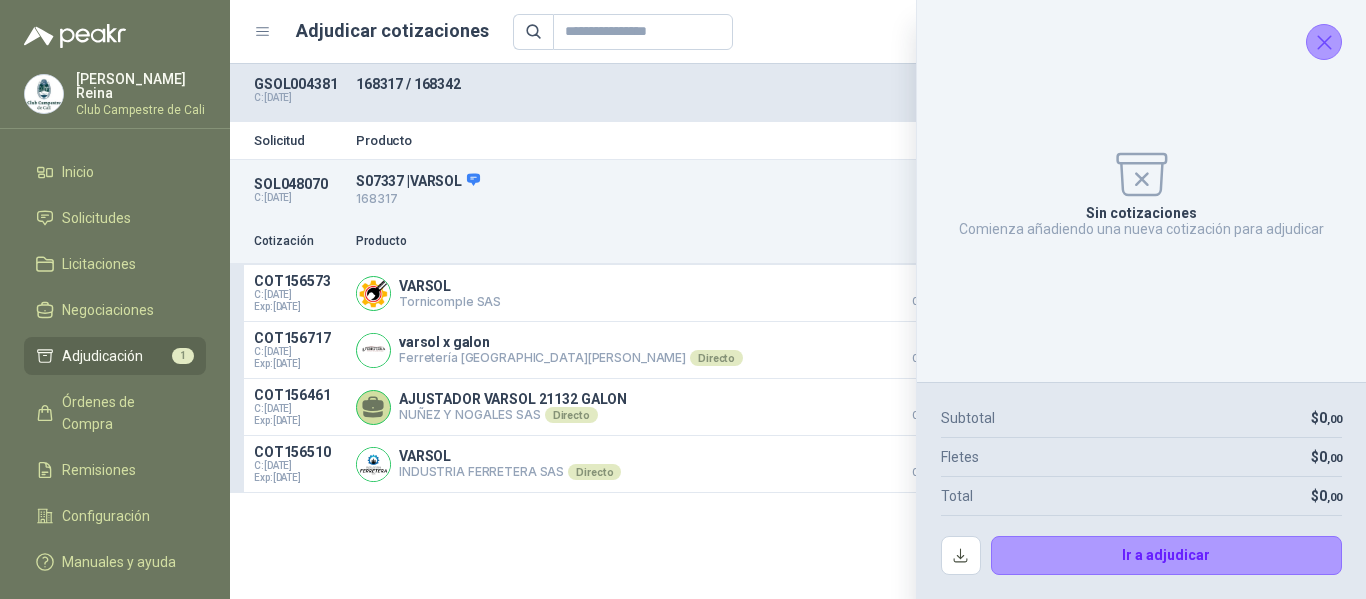 click 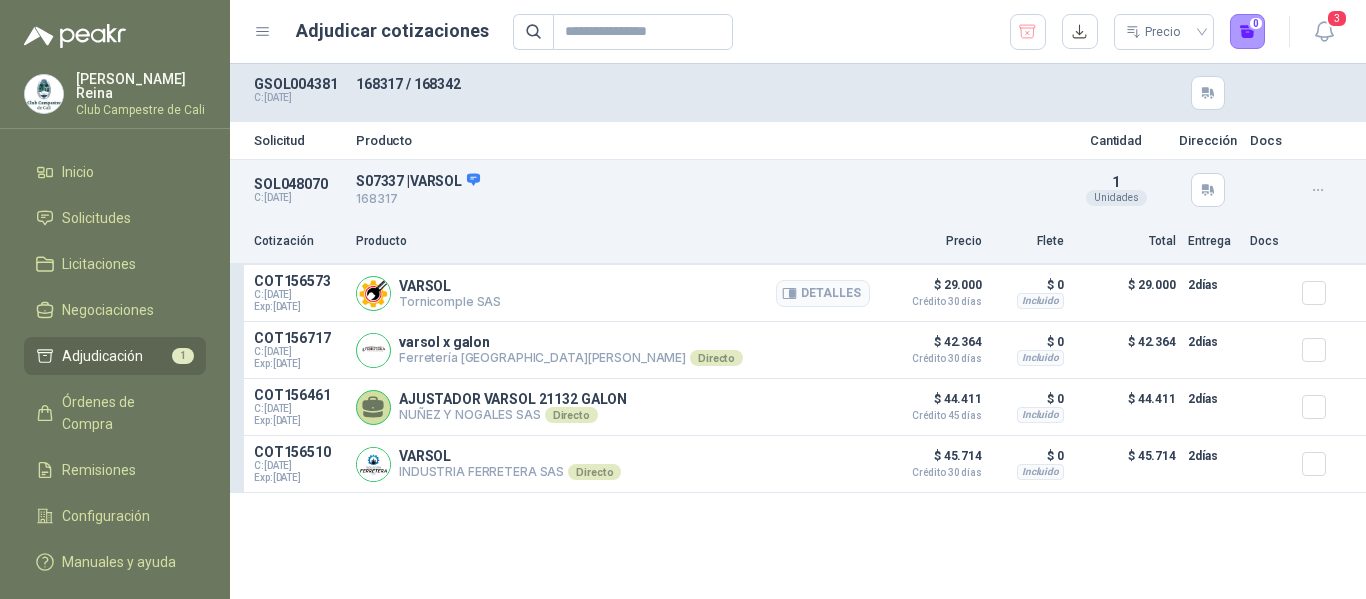 click at bounding box center [1322, 293] 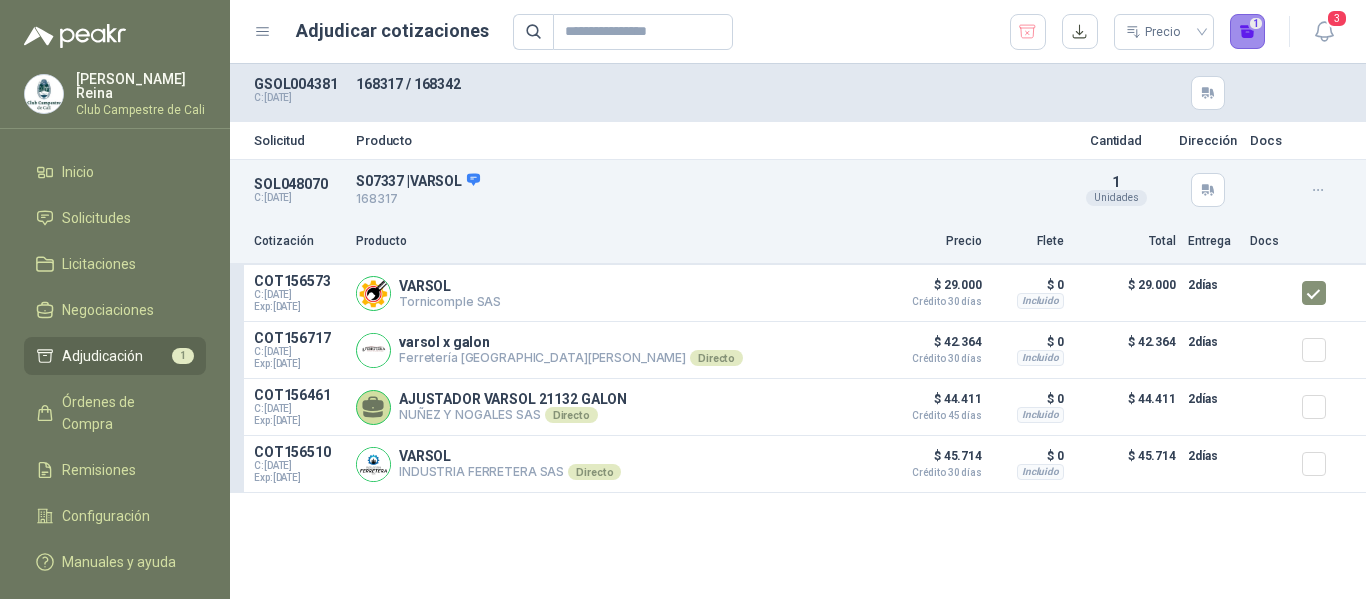 click on "1" at bounding box center (1248, 32) 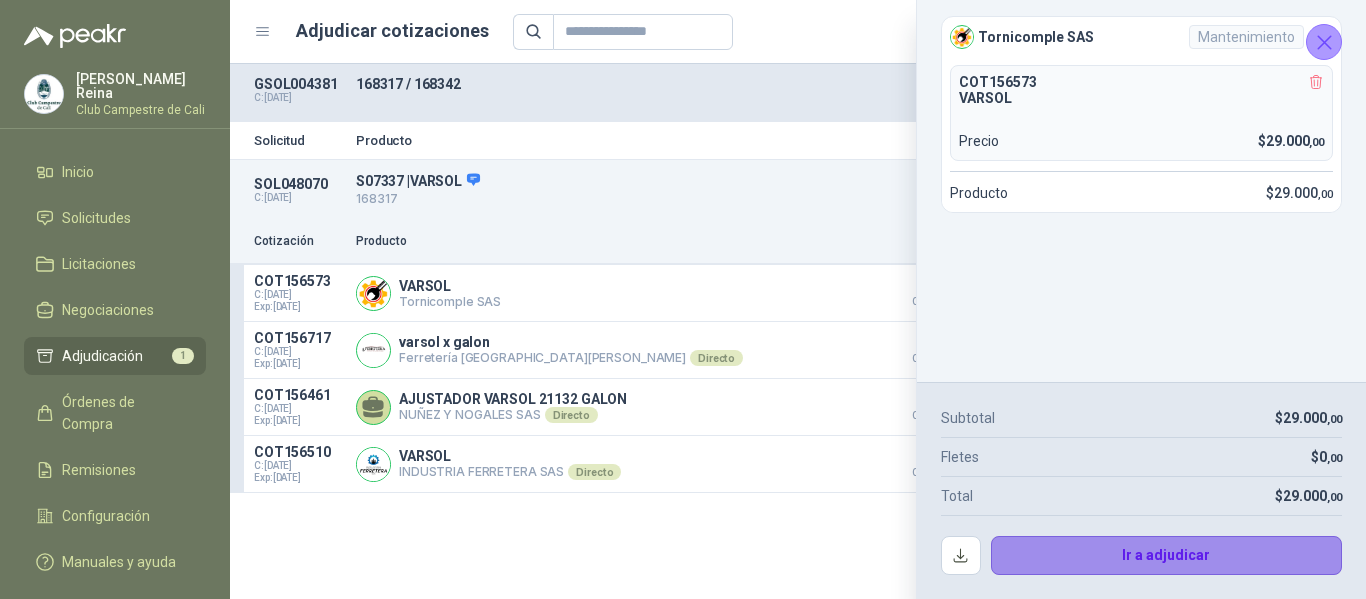 click on "Ir a adjudicar" at bounding box center (1167, 556) 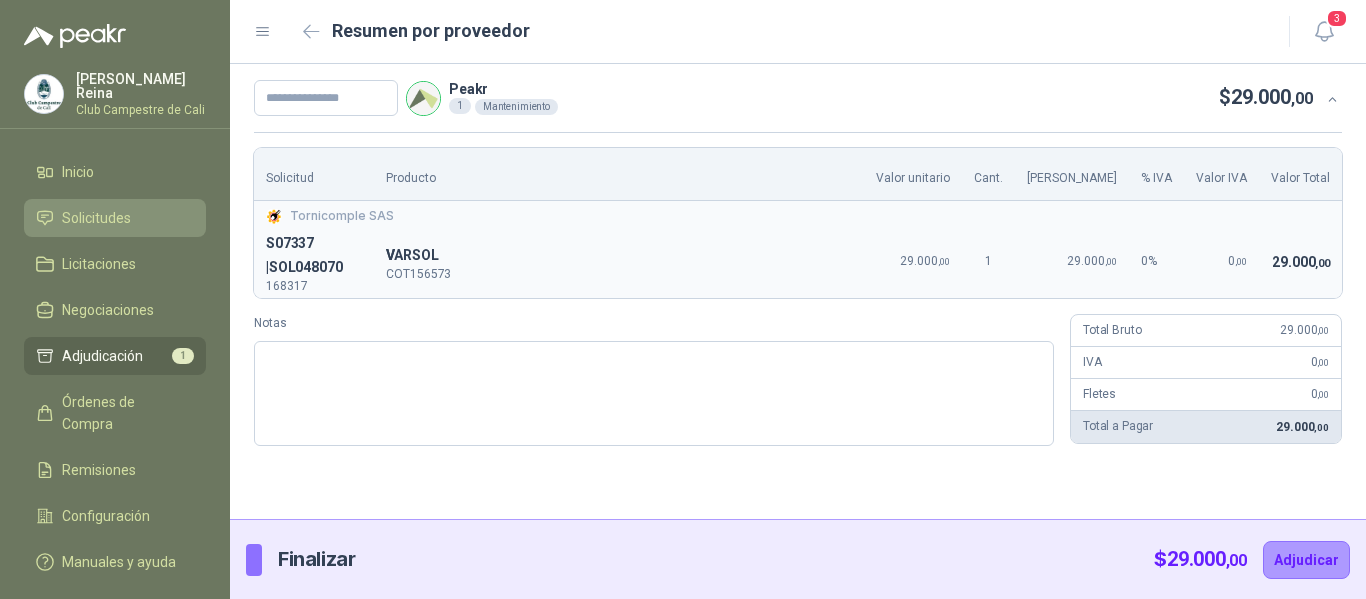 click on "Solicitudes" at bounding box center [96, 218] 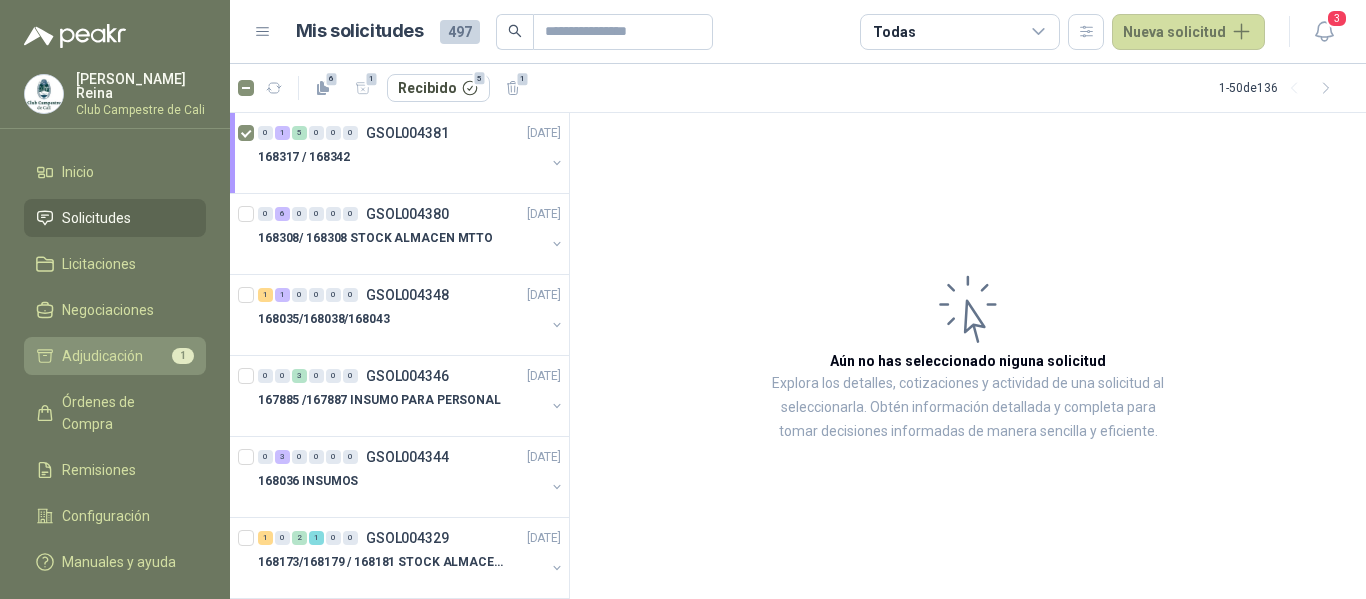 click on "Adjudicación" at bounding box center [102, 356] 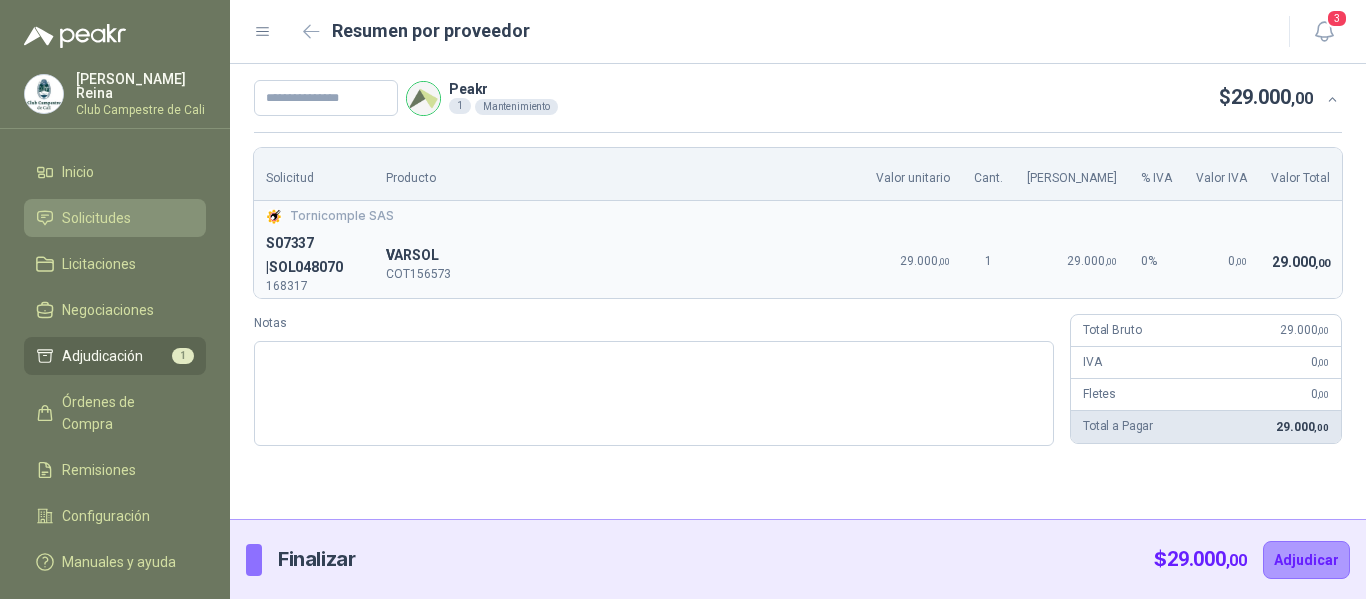 click on "Solicitudes" at bounding box center [96, 218] 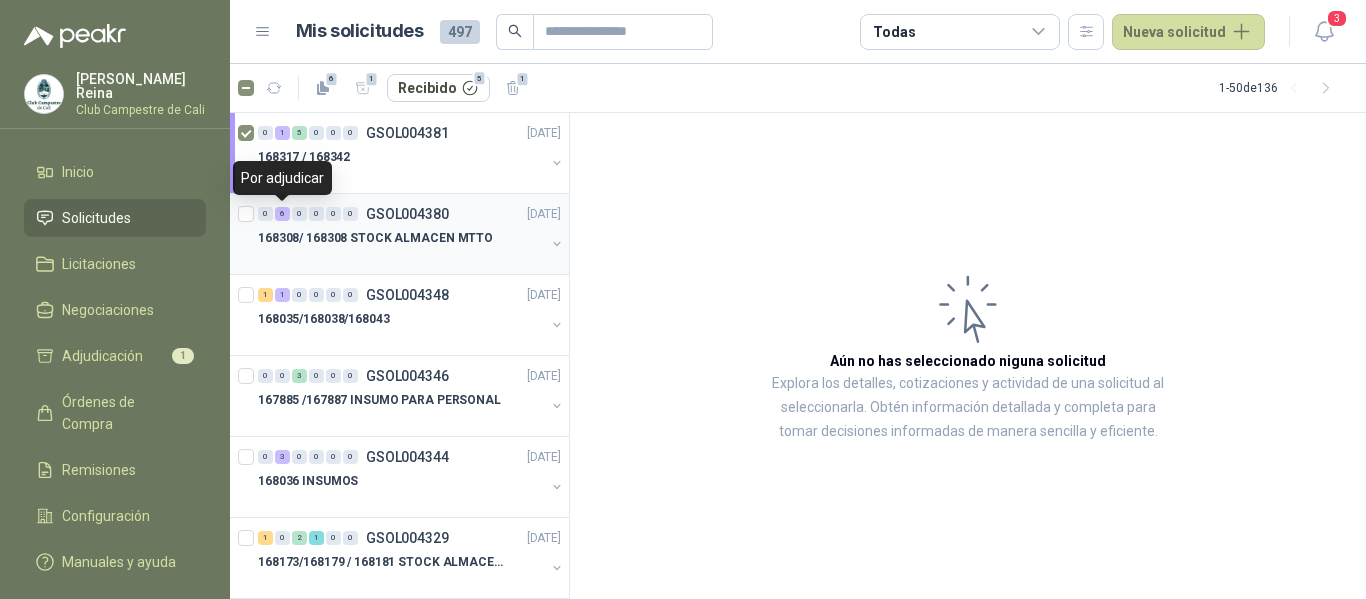 click on "6" at bounding box center [282, 214] 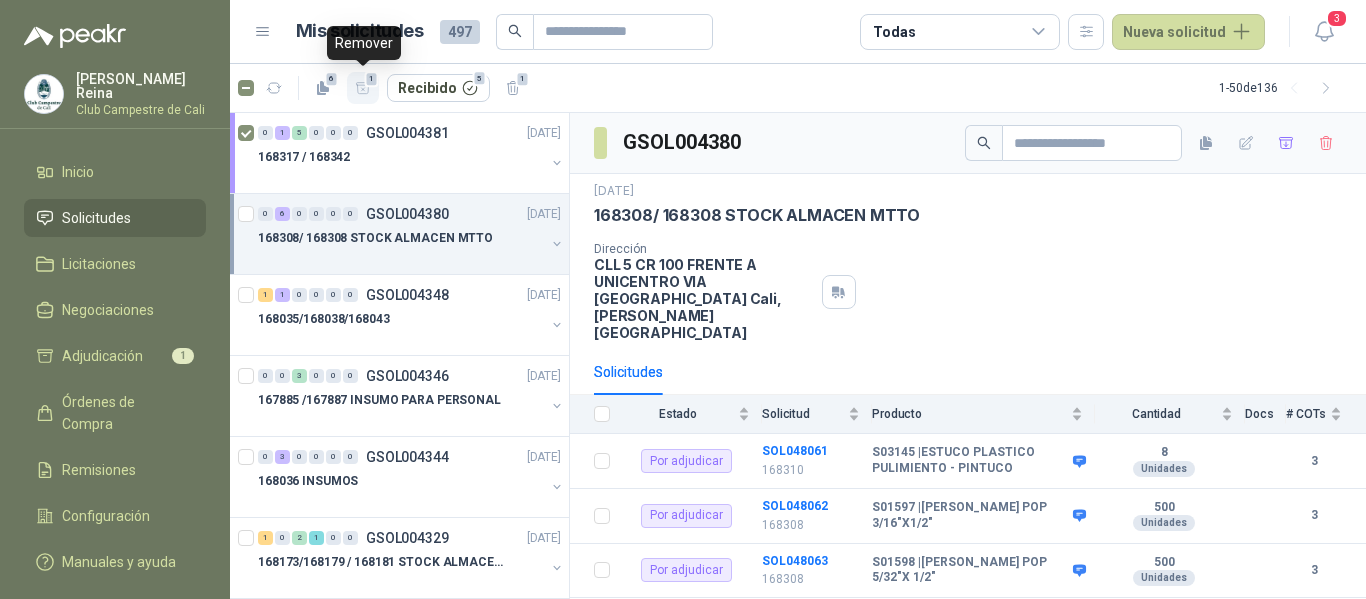 click 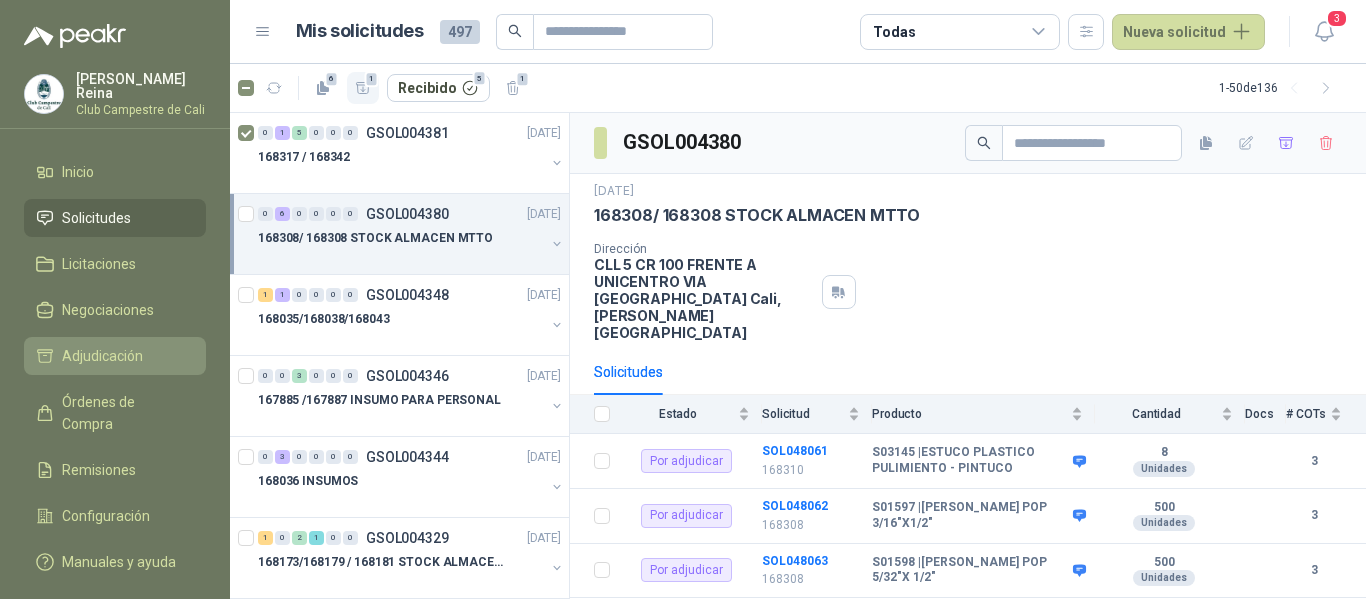click on "Adjudicación" at bounding box center (115, 356) 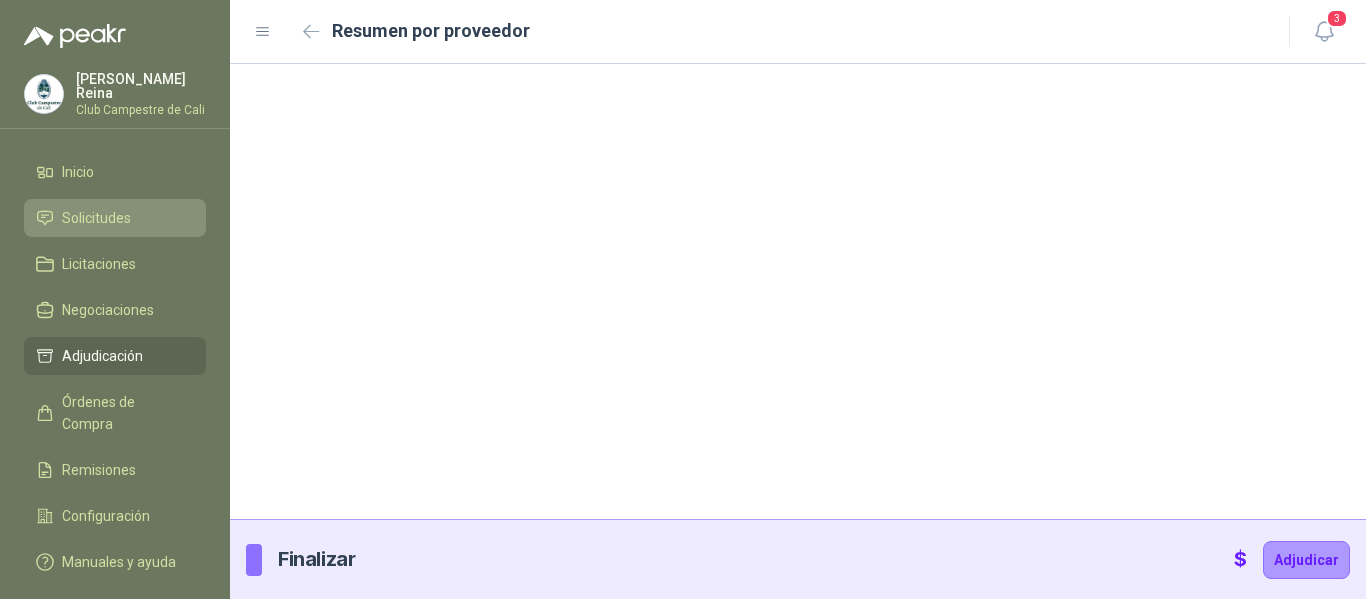 click on "Solicitudes" at bounding box center [96, 218] 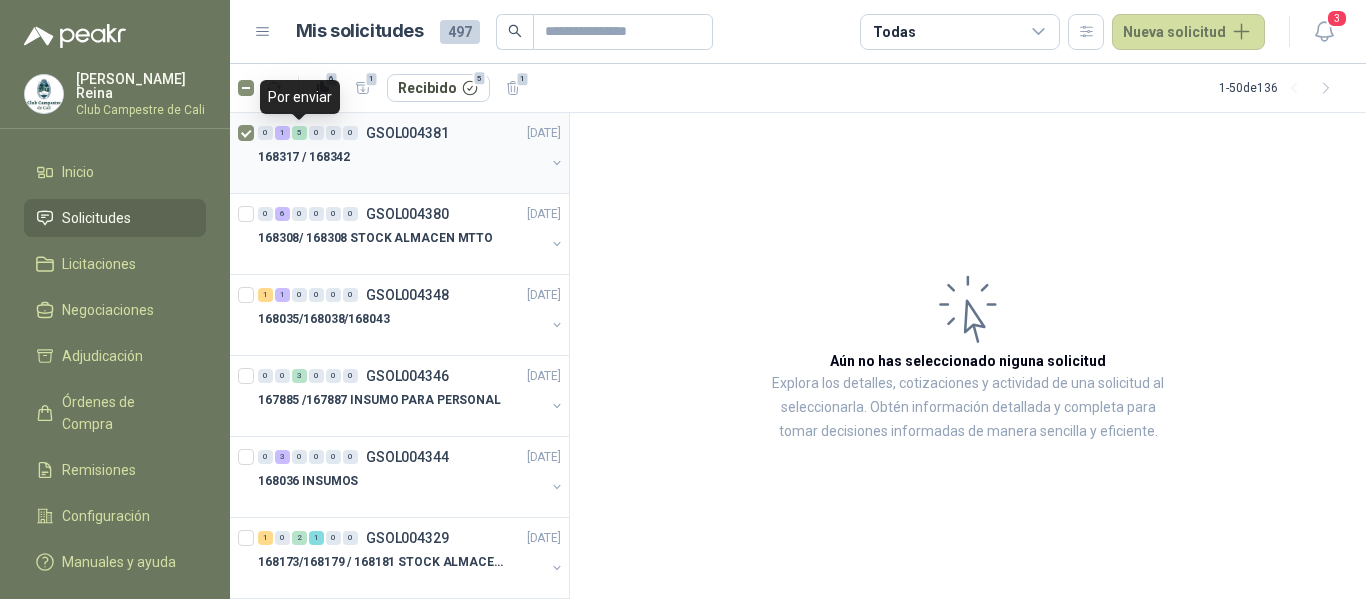 click on "5" at bounding box center [299, 133] 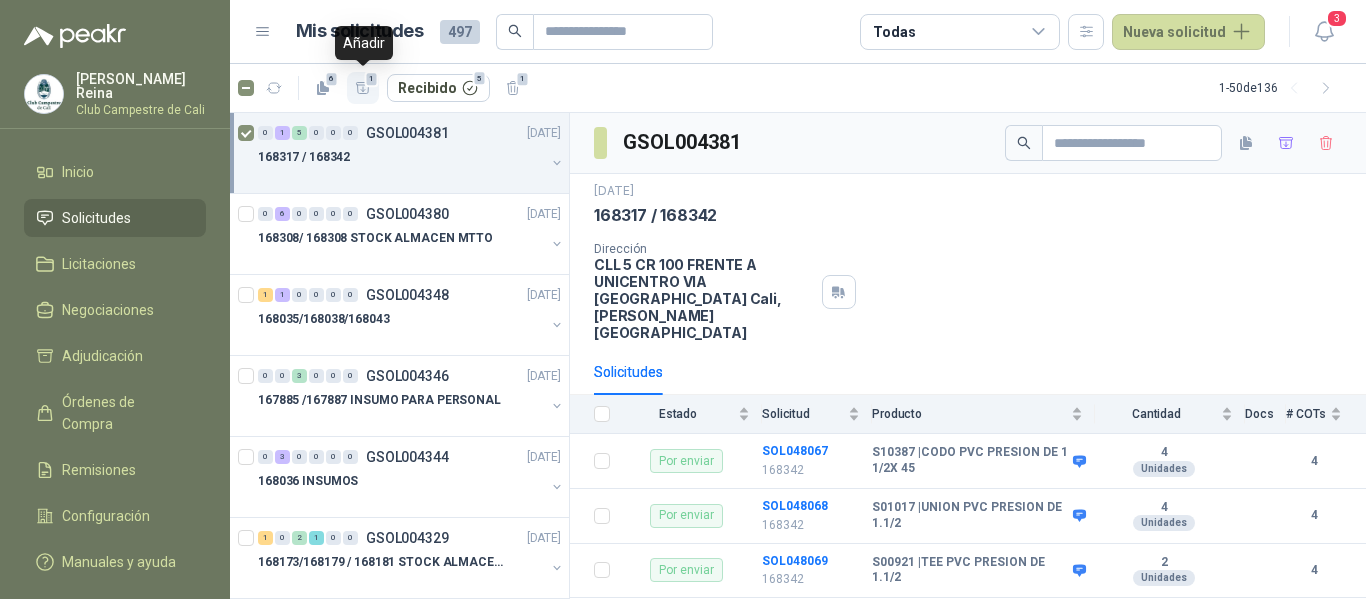 click on "1" at bounding box center [372, 79] 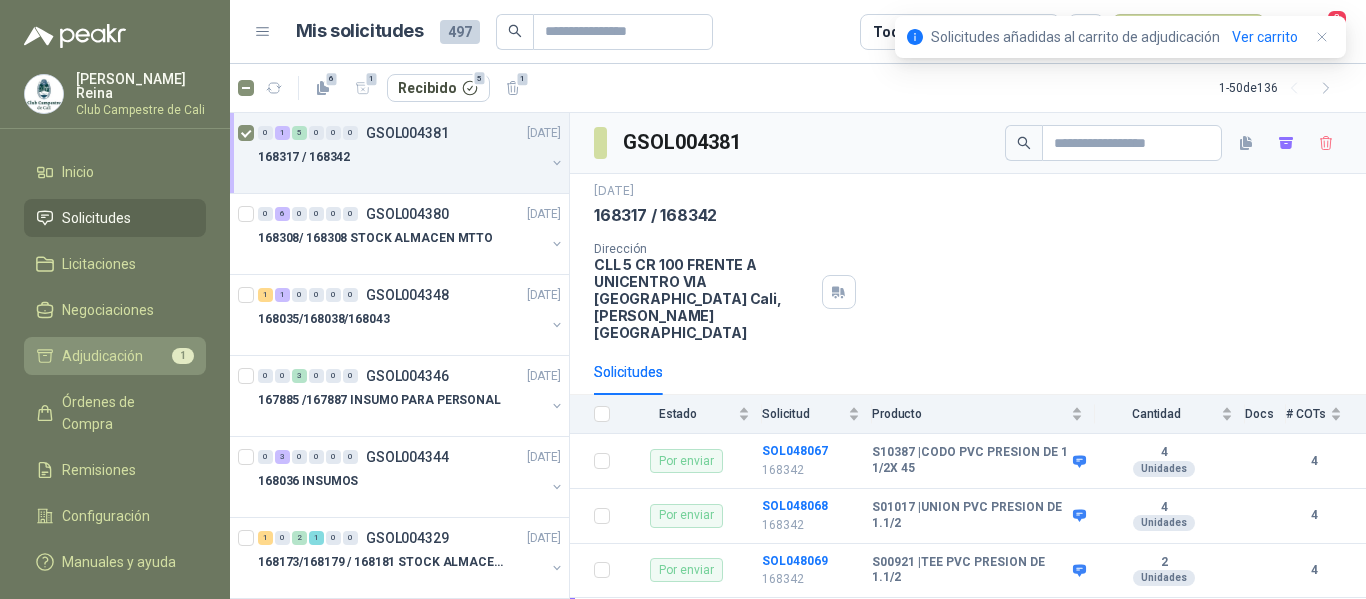 click on "Adjudicación" at bounding box center (102, 356) 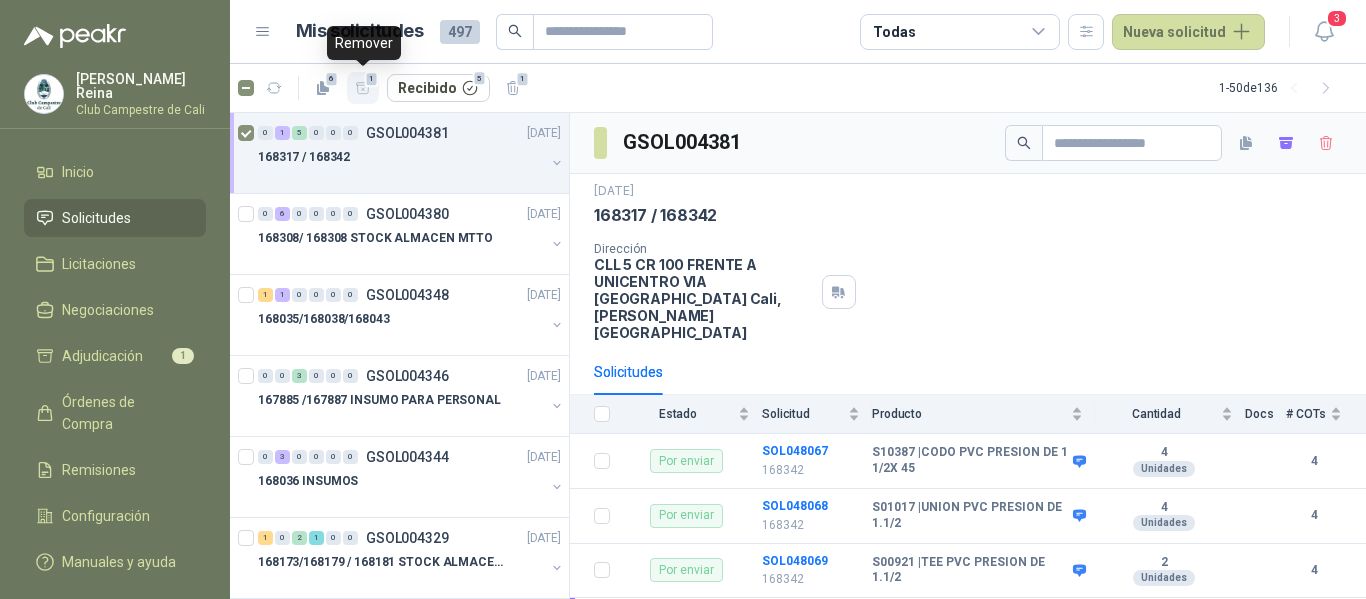click 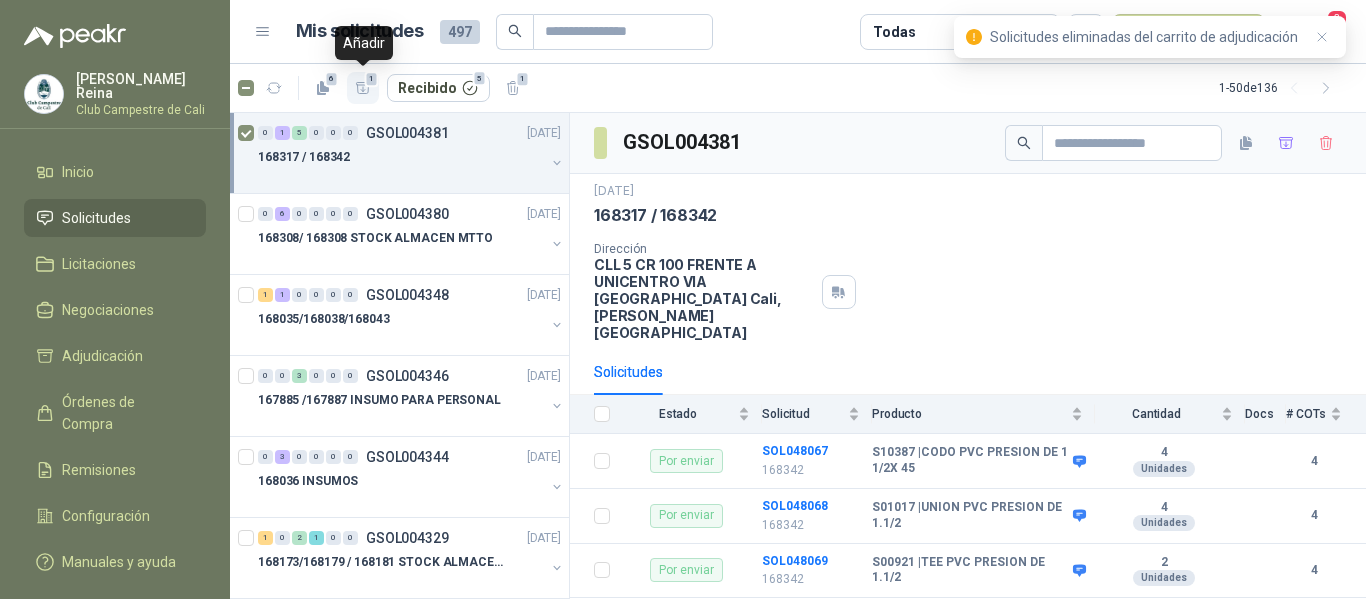 click 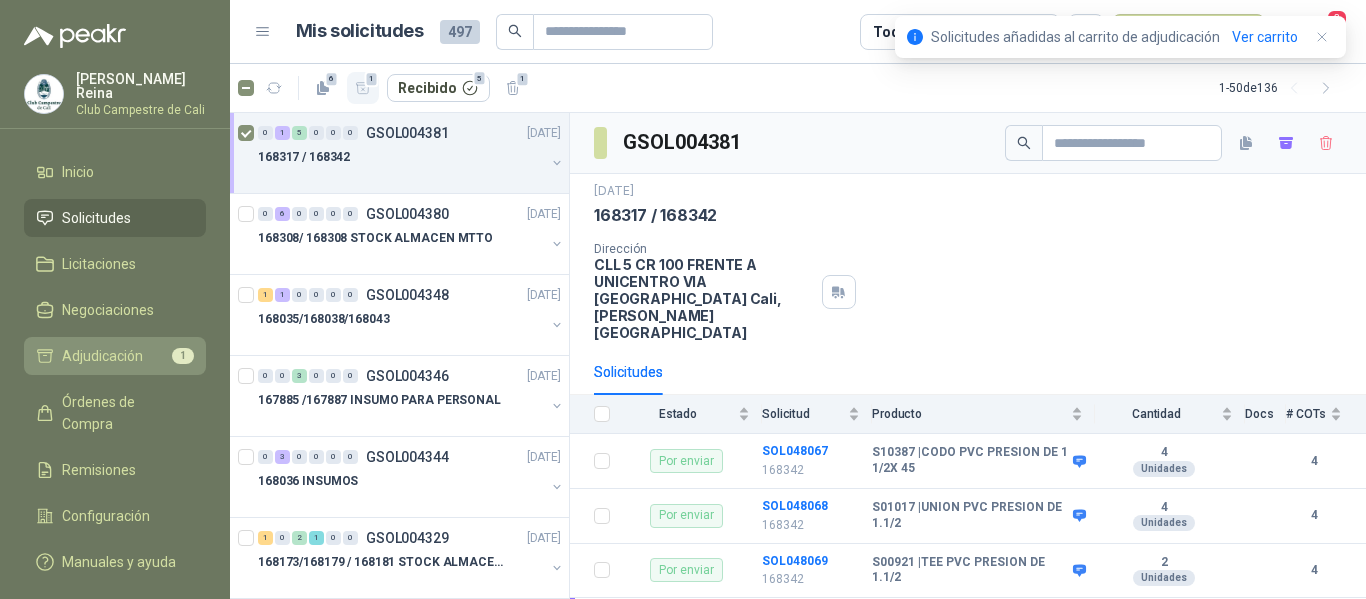click on "Adjudicación" at bounding box center (102, 356) 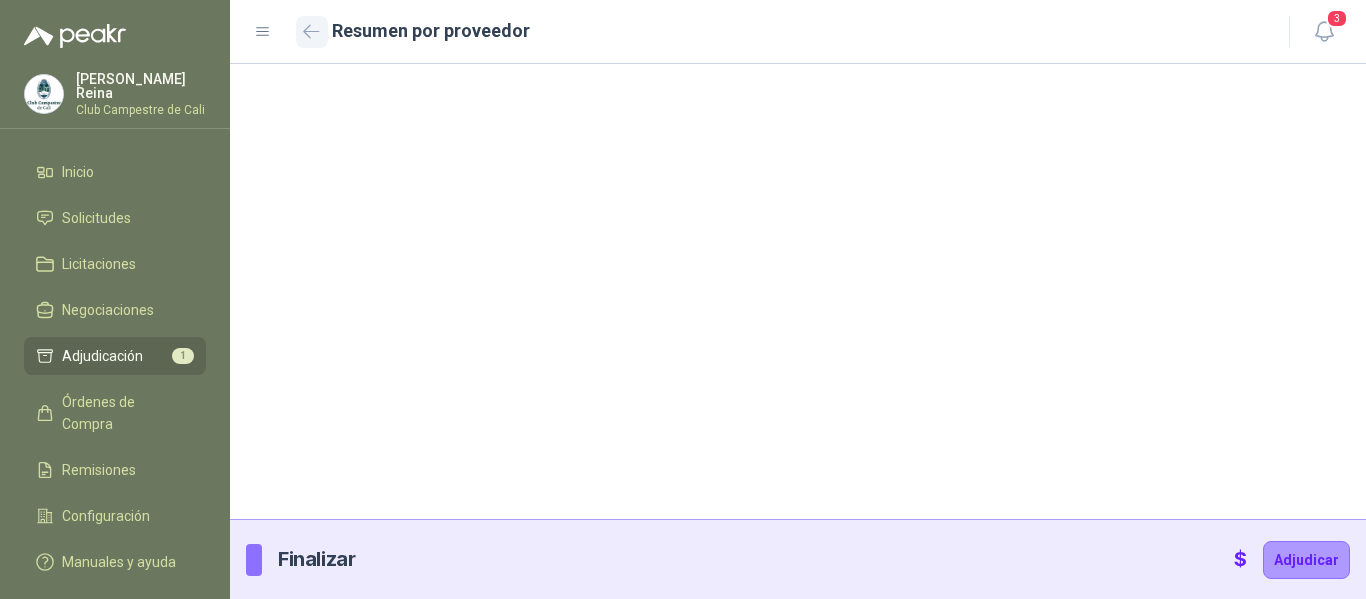 click 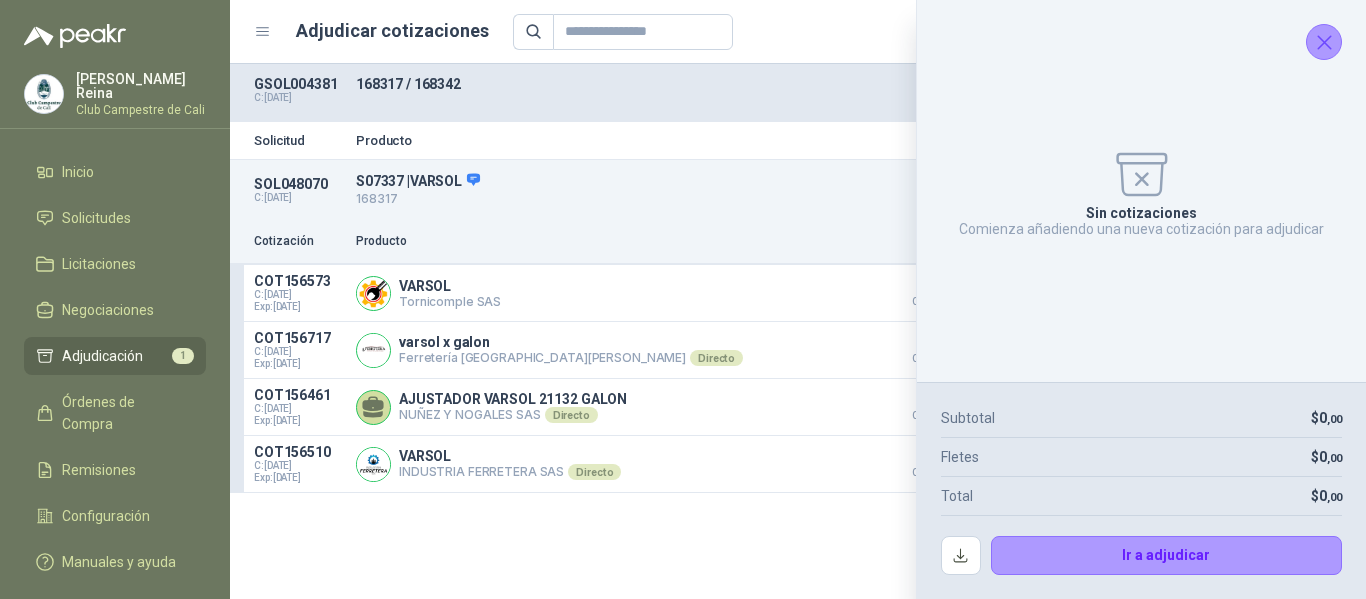click 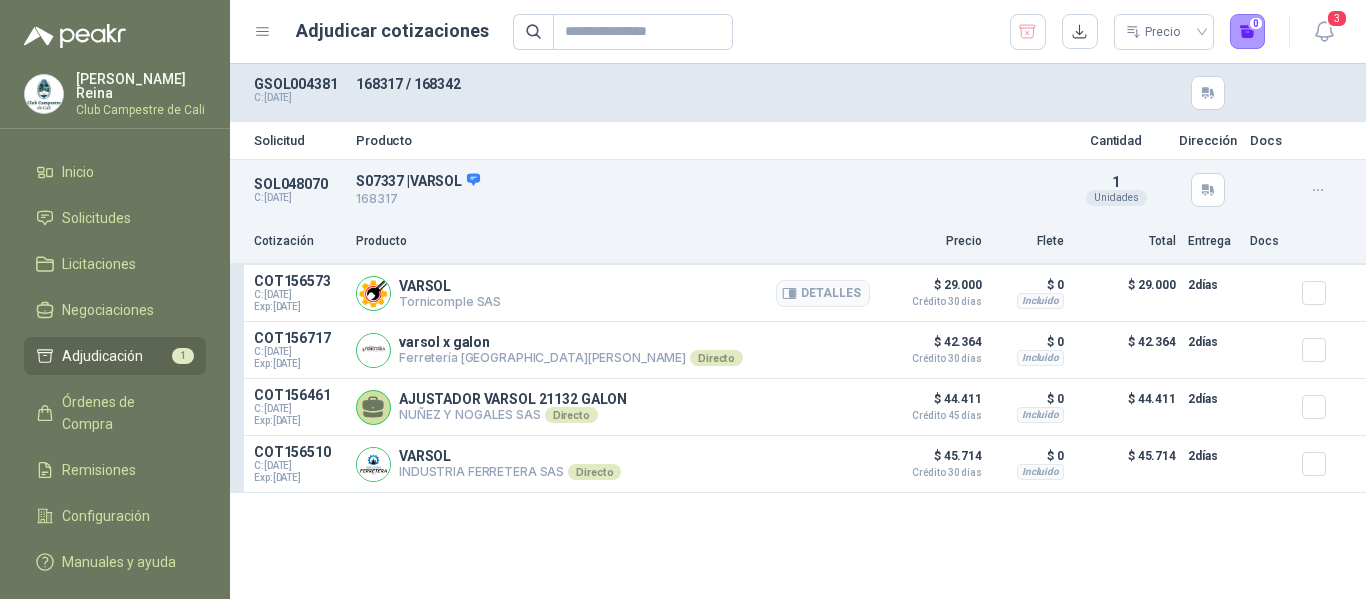 click on "COT156573 C:  [DATE] Exp:  [DATE] VARSOL  Tornicomple SAS Detalles $ 29.000 Crédito 30 [PERSON_NAME] $ 0 Incluido   $ 29.000 2  [PERSON_NAME]" at bounding box center (798, 293) 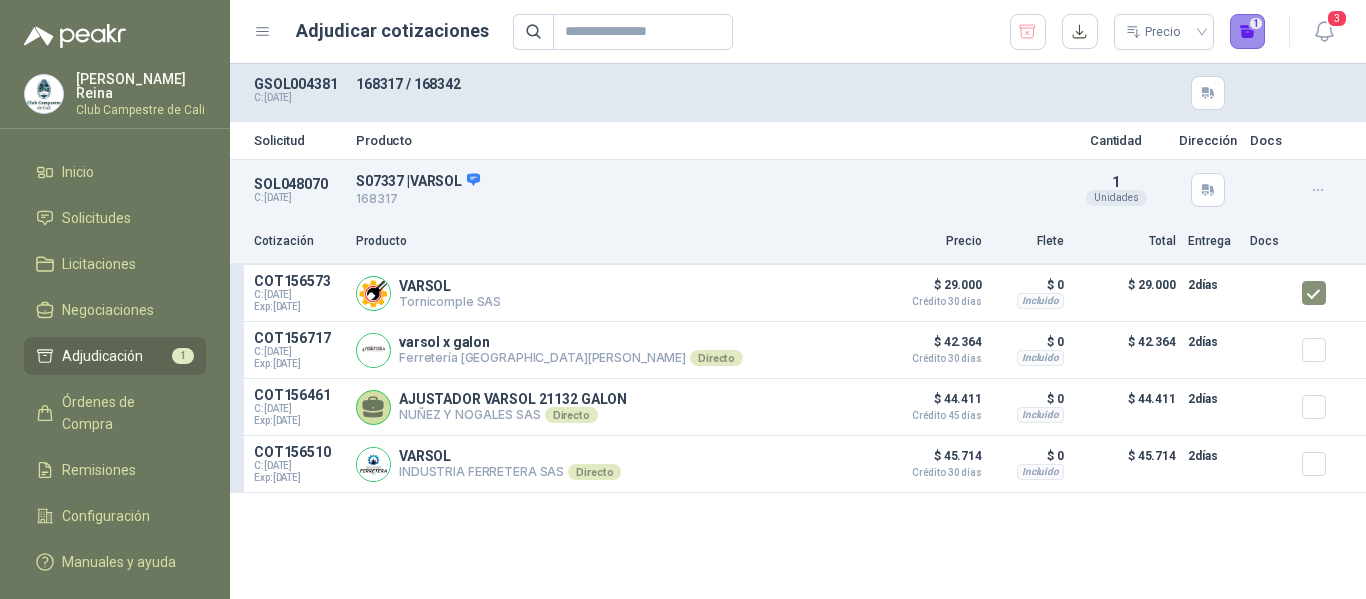 click on "1" at bounding box center (1248, 32) 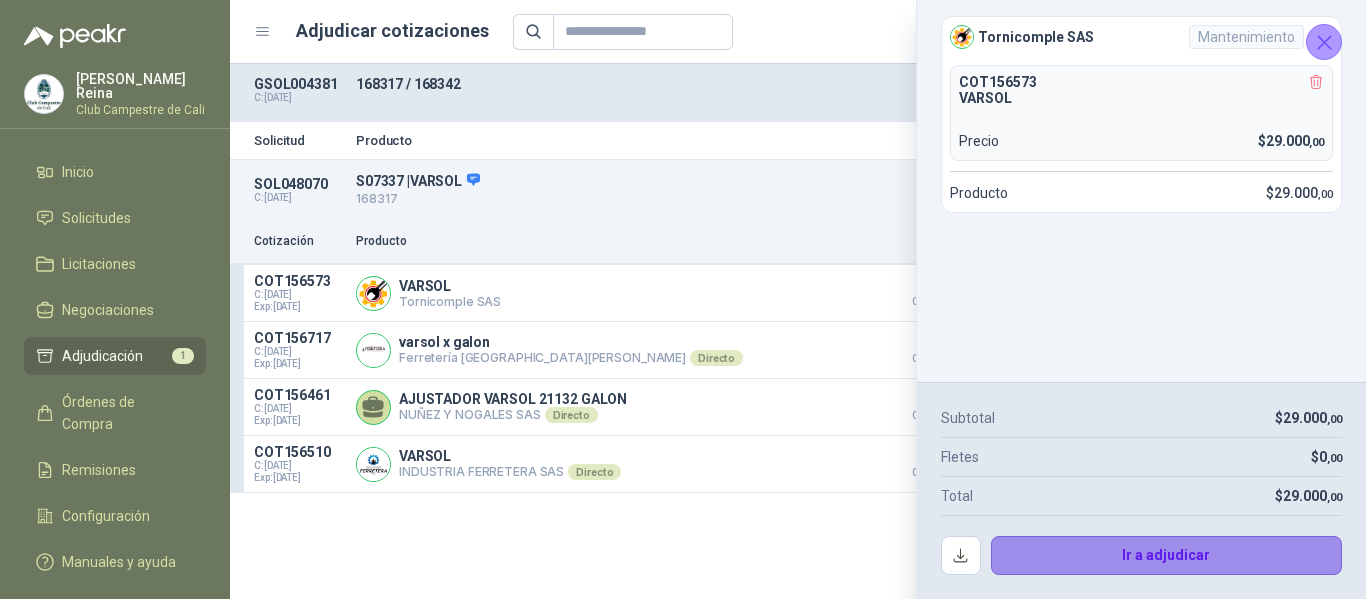 click on "Ir a adjudicar" at bounding box center [1167, 556] 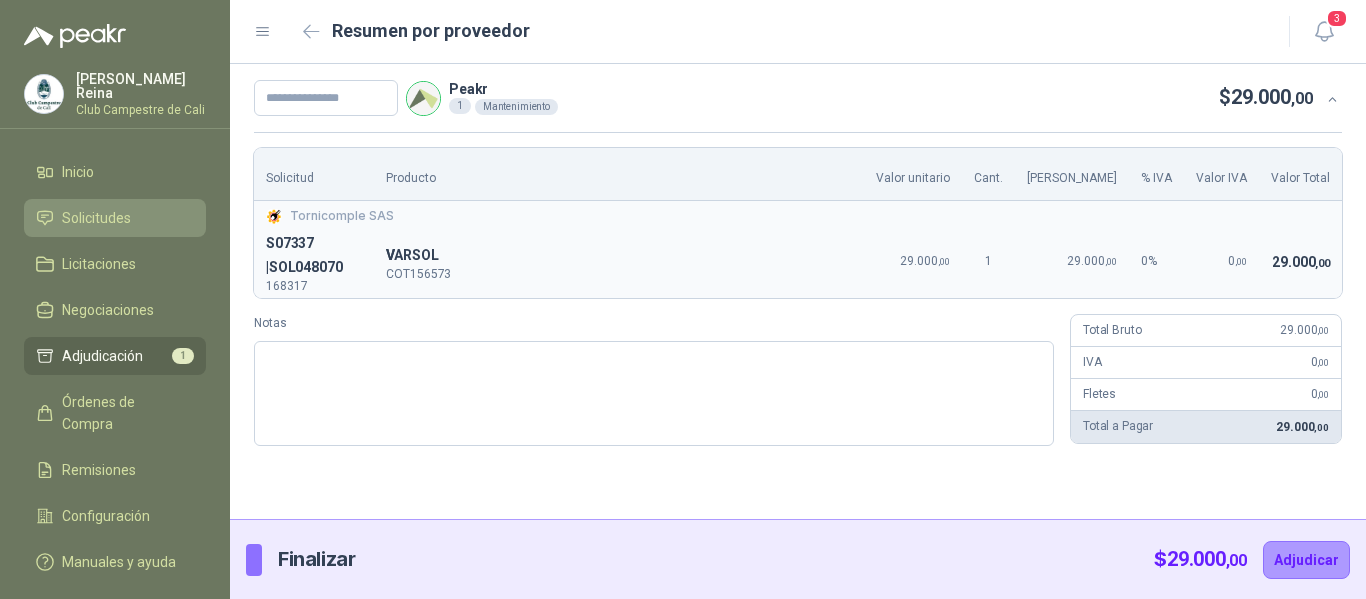 click on "Solicitudes" at bounding box center (96, 218) 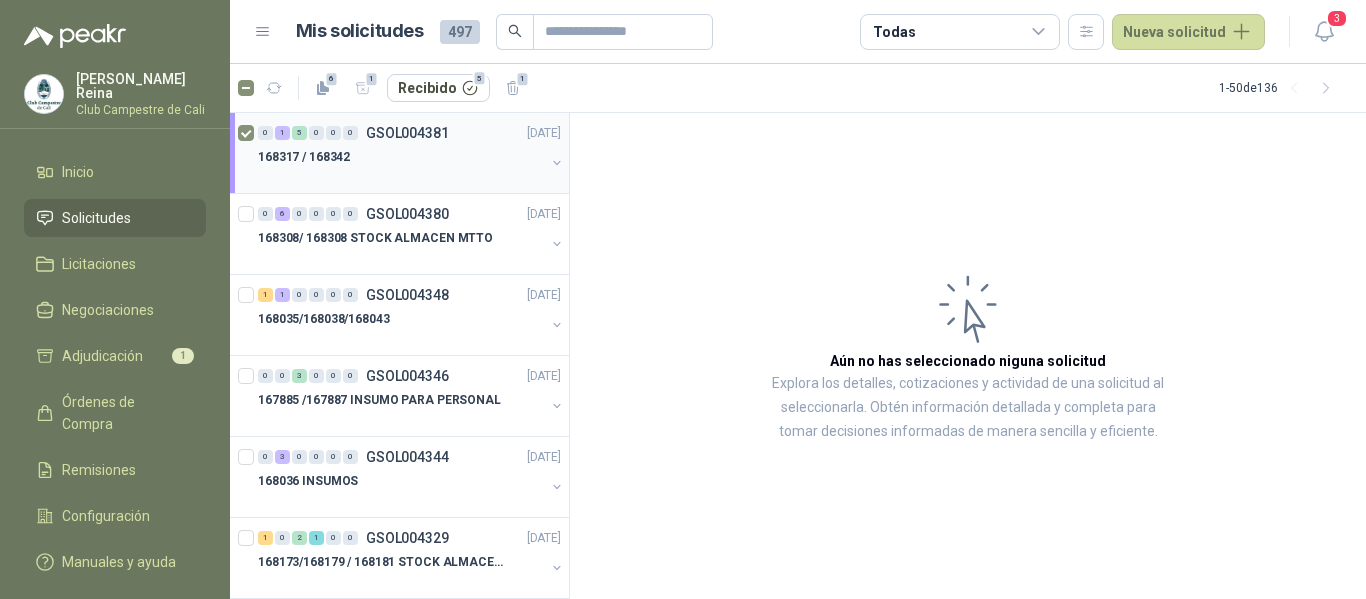 click at bounding box center (248, 153) 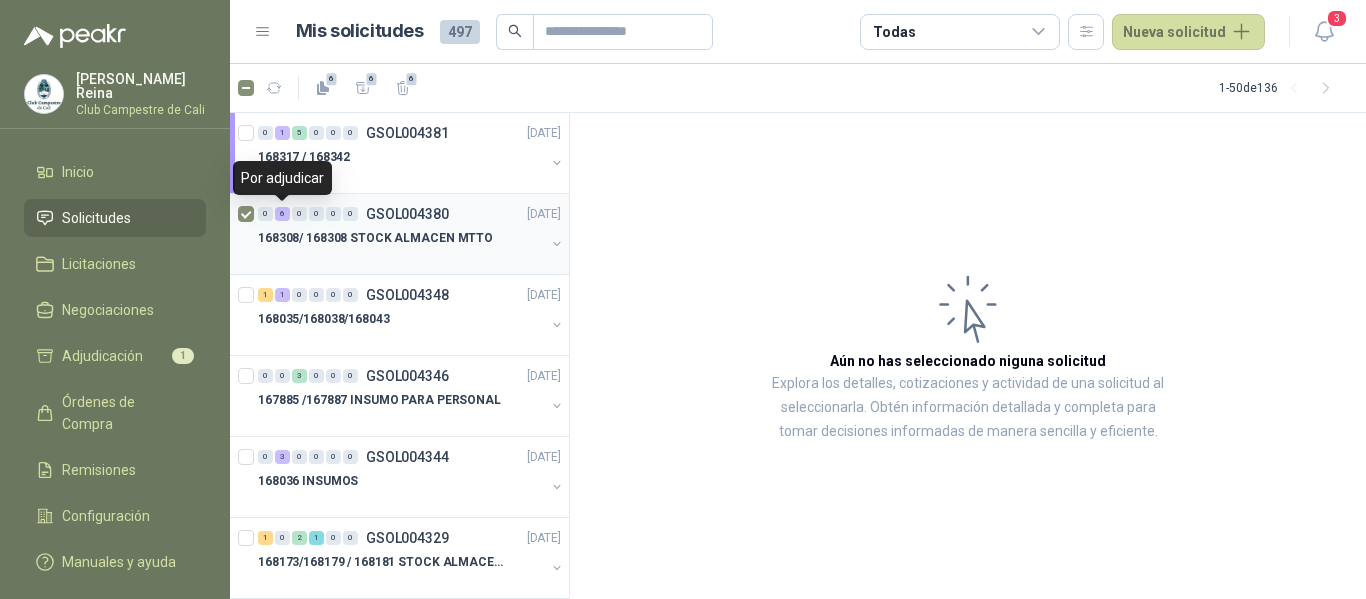 click on "6" at bounding box center [282, 214] 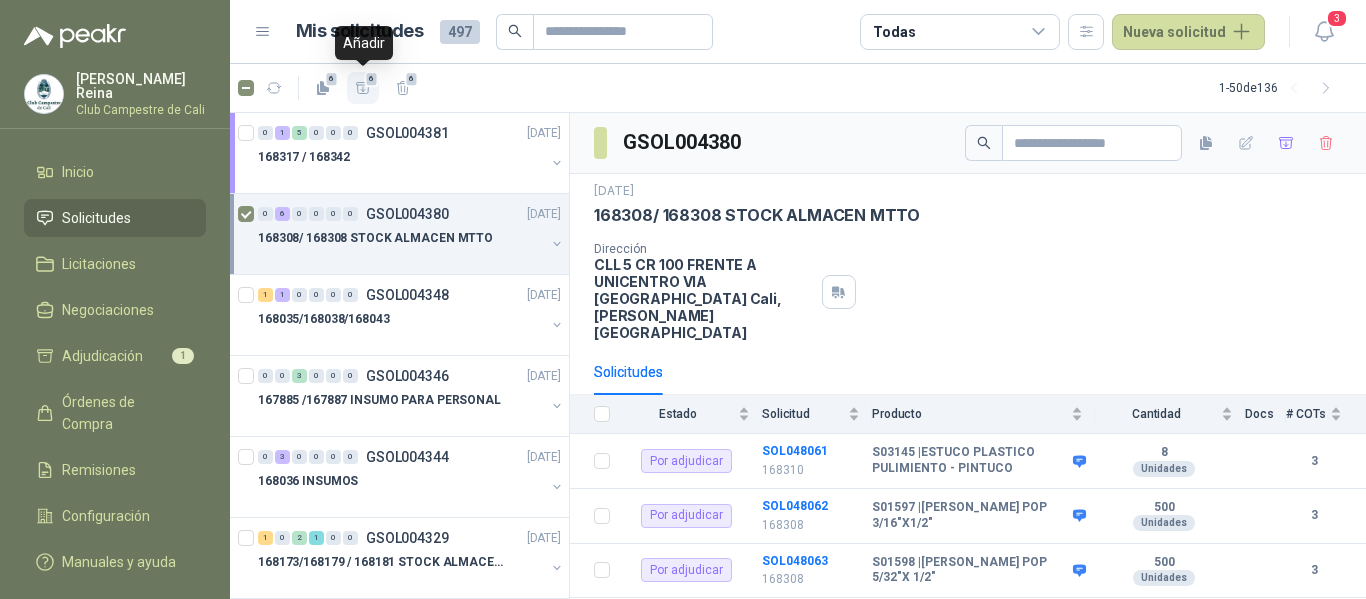 click 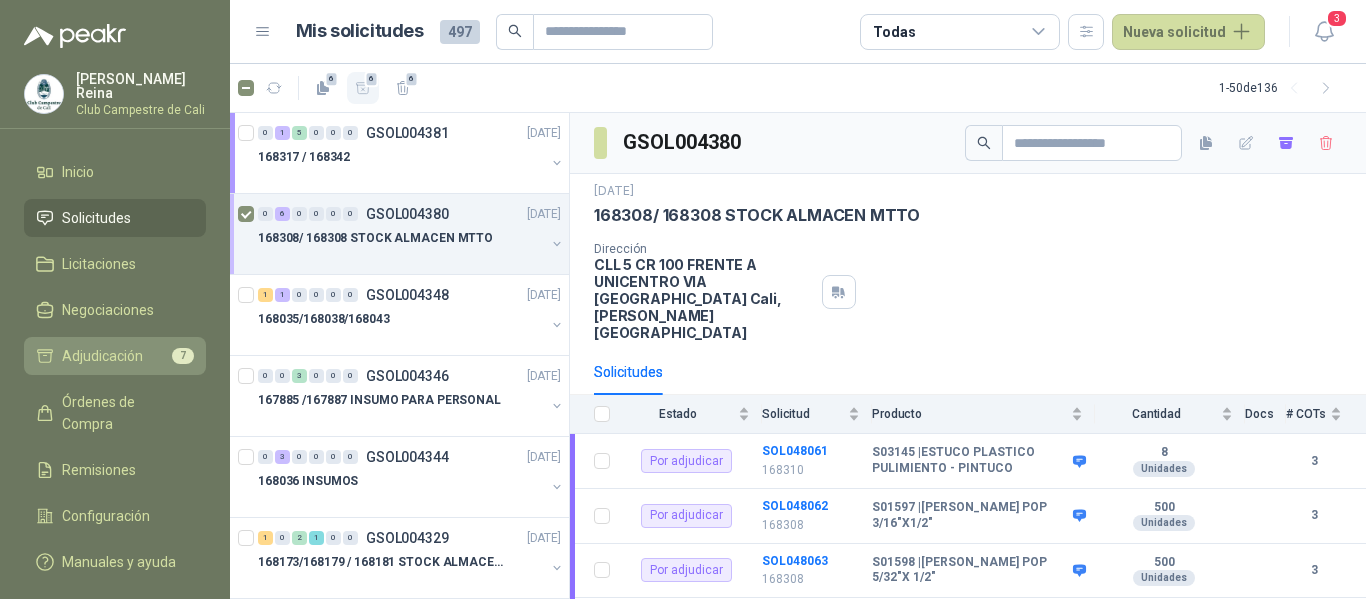 click on "Adjudicación" at bounding box center [102, 356] 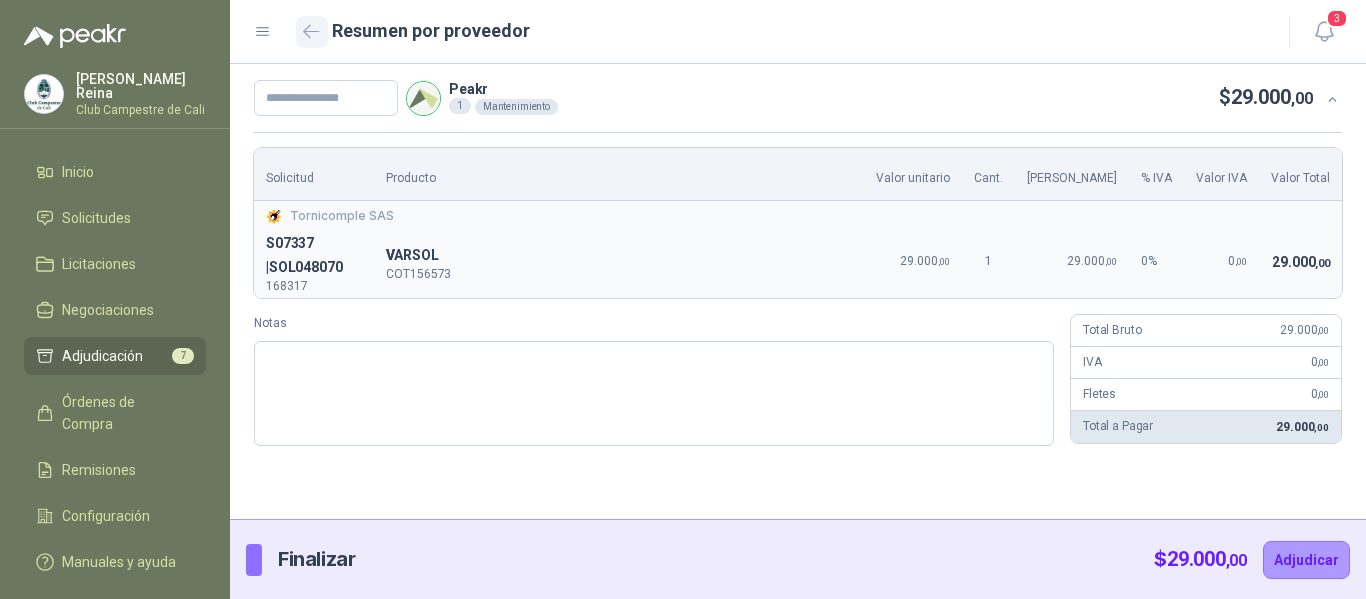 click at bounding box center (312, 32) 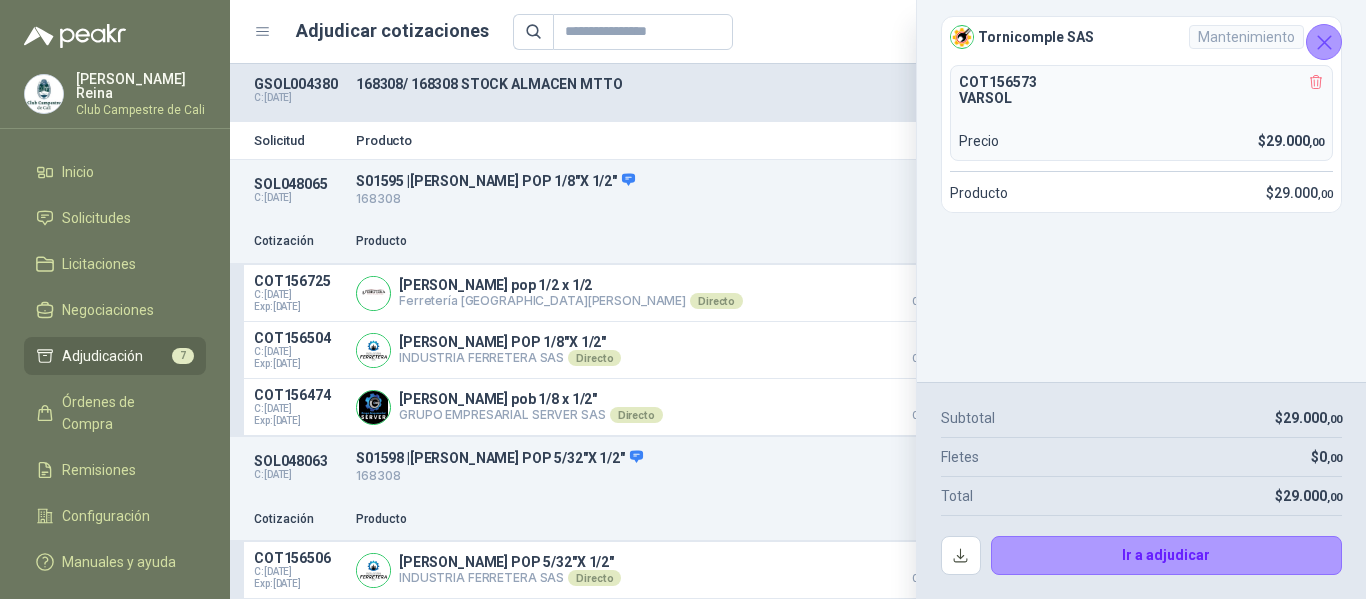 click on "Cotización Producto Precio Flete Total Entrega Docs" at bounding box center [798, 242] 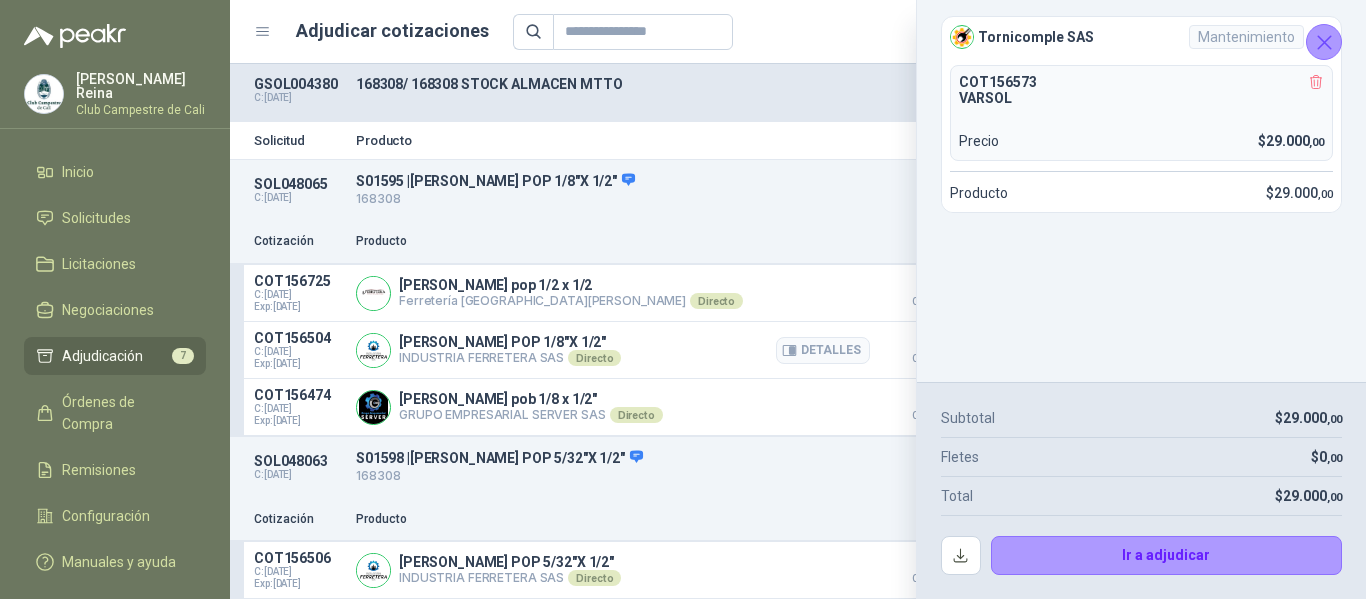 click on "[PERSON_NAME] POP 1/8"X 1/2" INDUSTRIA FERRETERA SAS Directo Detalles" at bounding box center (613, 350) 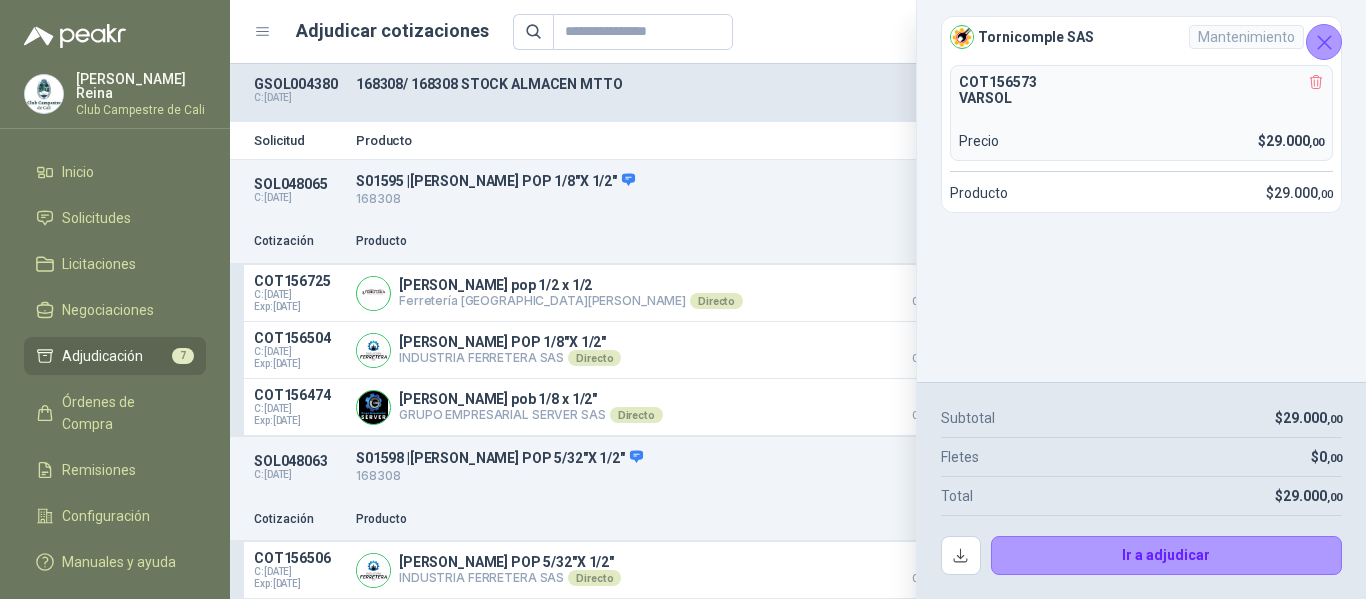 click 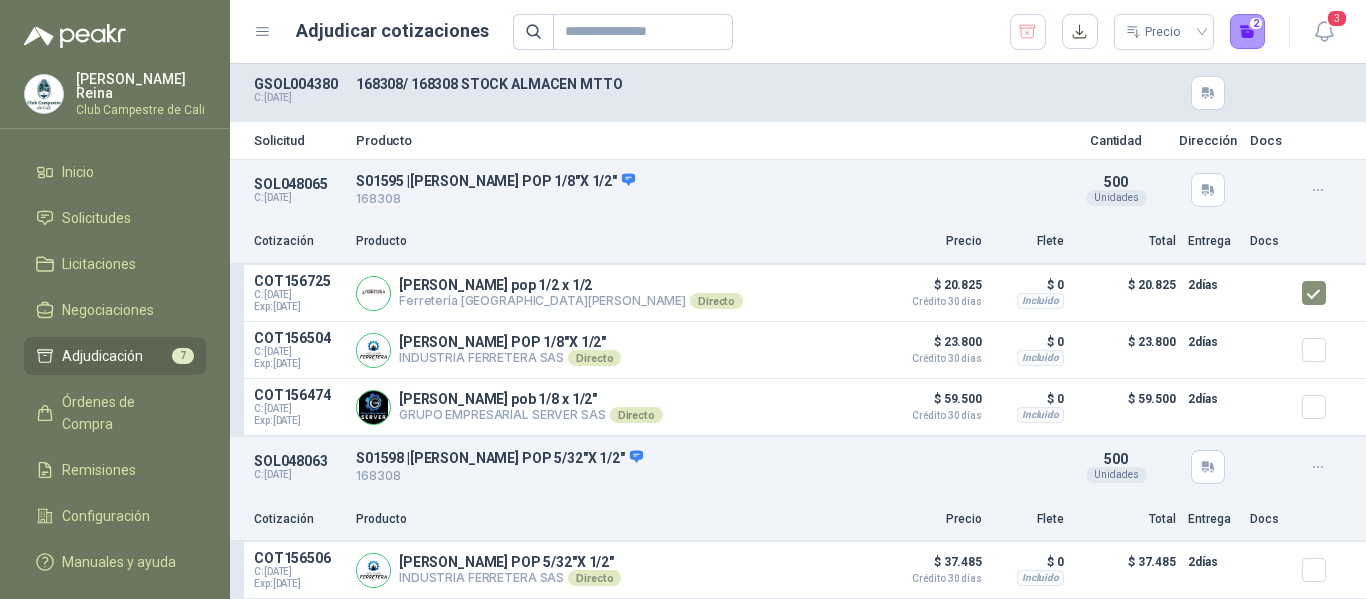 scroll, scrollTop: 200, scrollLeft: 0, axis: vertical 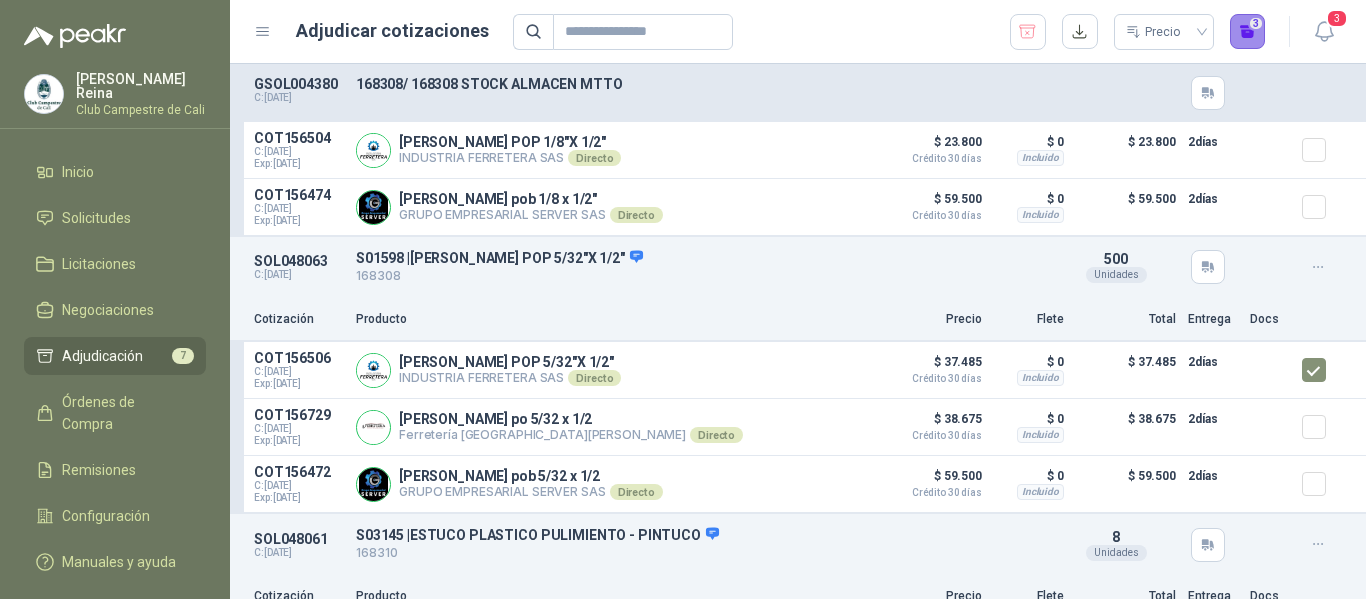 click on "3" at bounding box center [1248, 32] 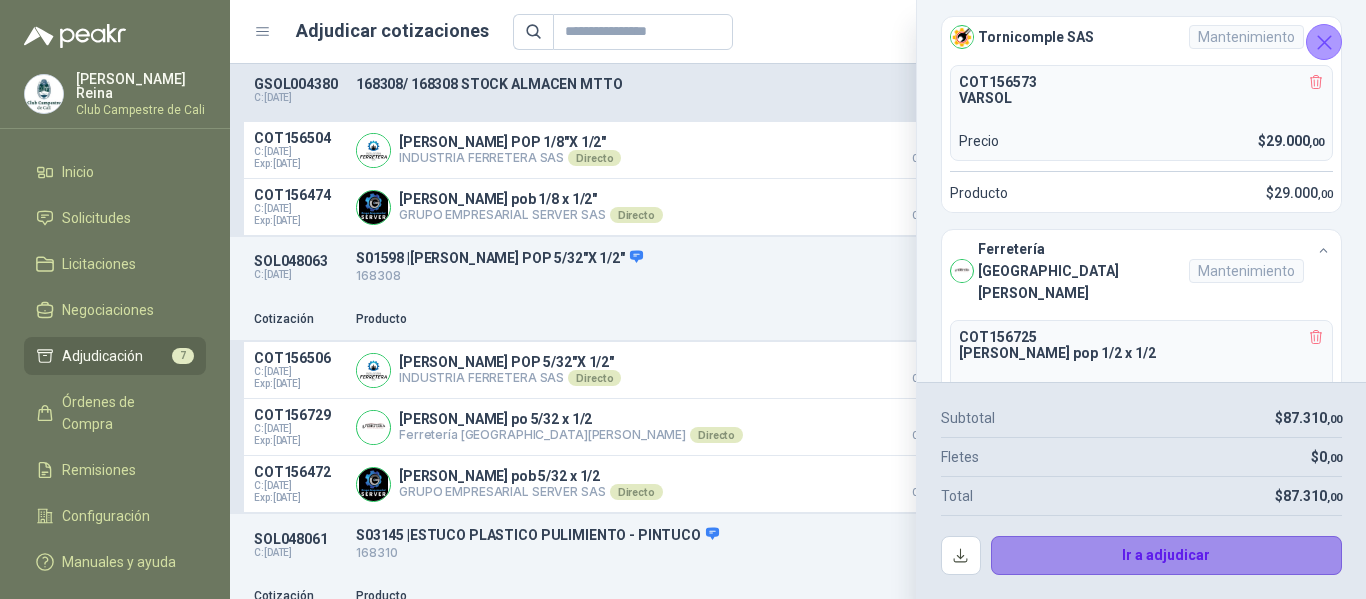 click on "Ir a adjudicar" at bounding box center [1167, 556] 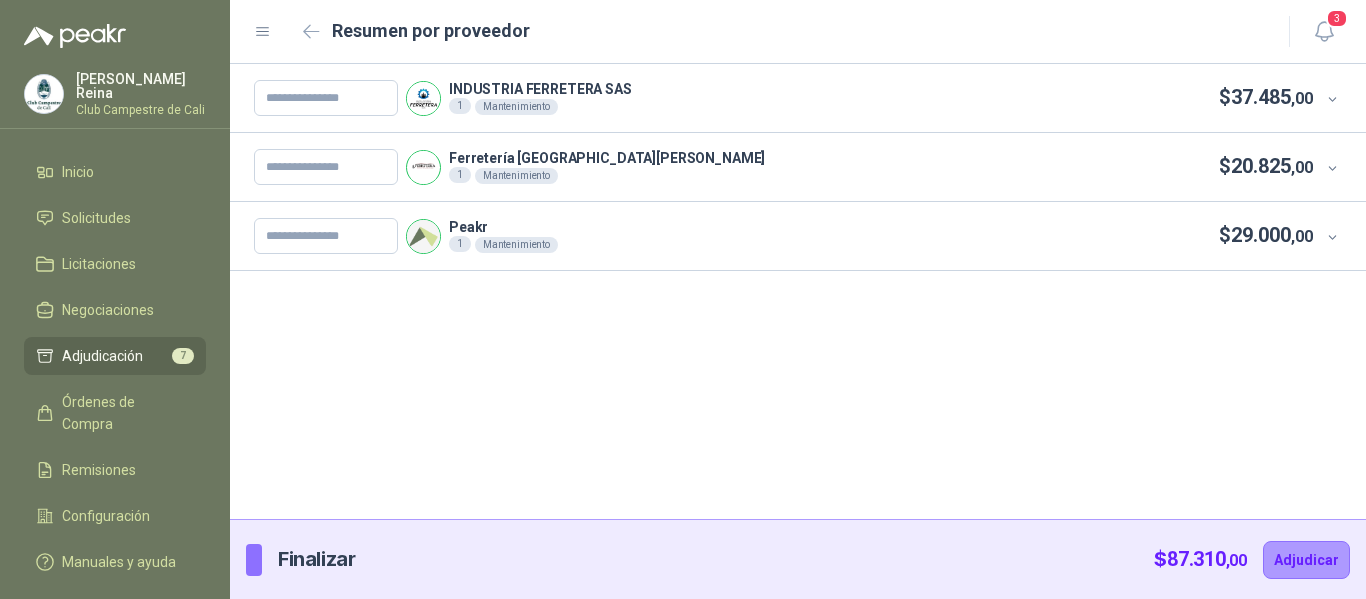 click on "INDUSTRIA FERRETERA SAS" at bounding box center (540, 89) 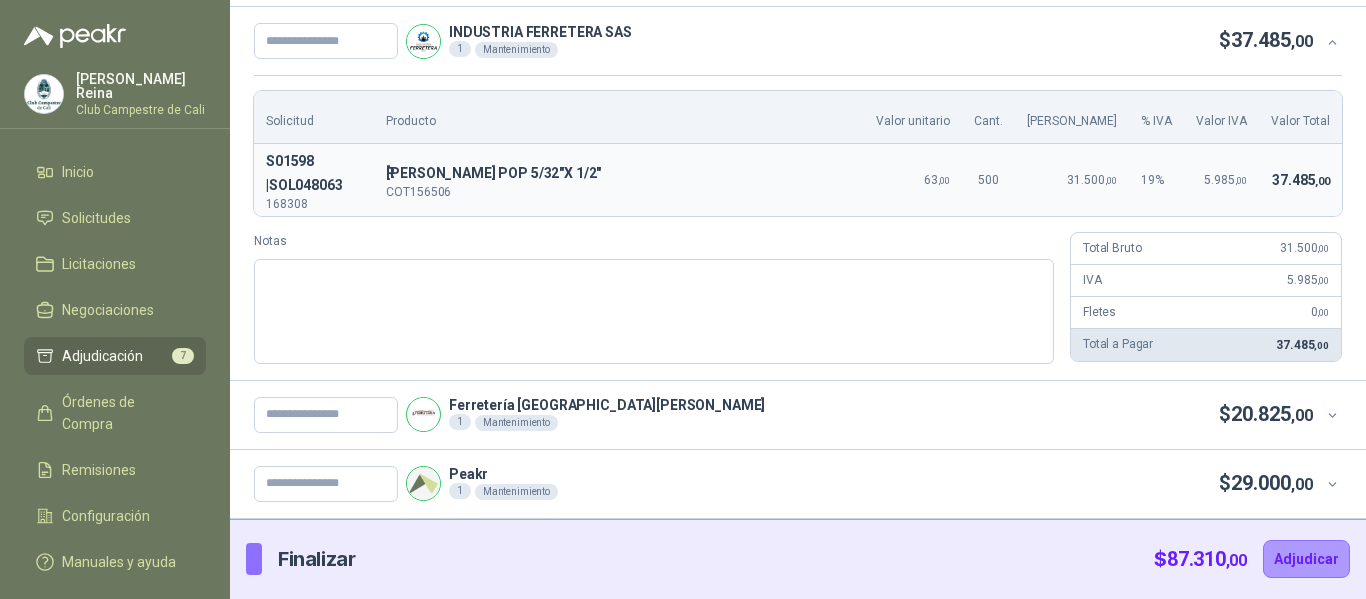scroll, scrollTop: 0, scrollLeft: 0, axis: both 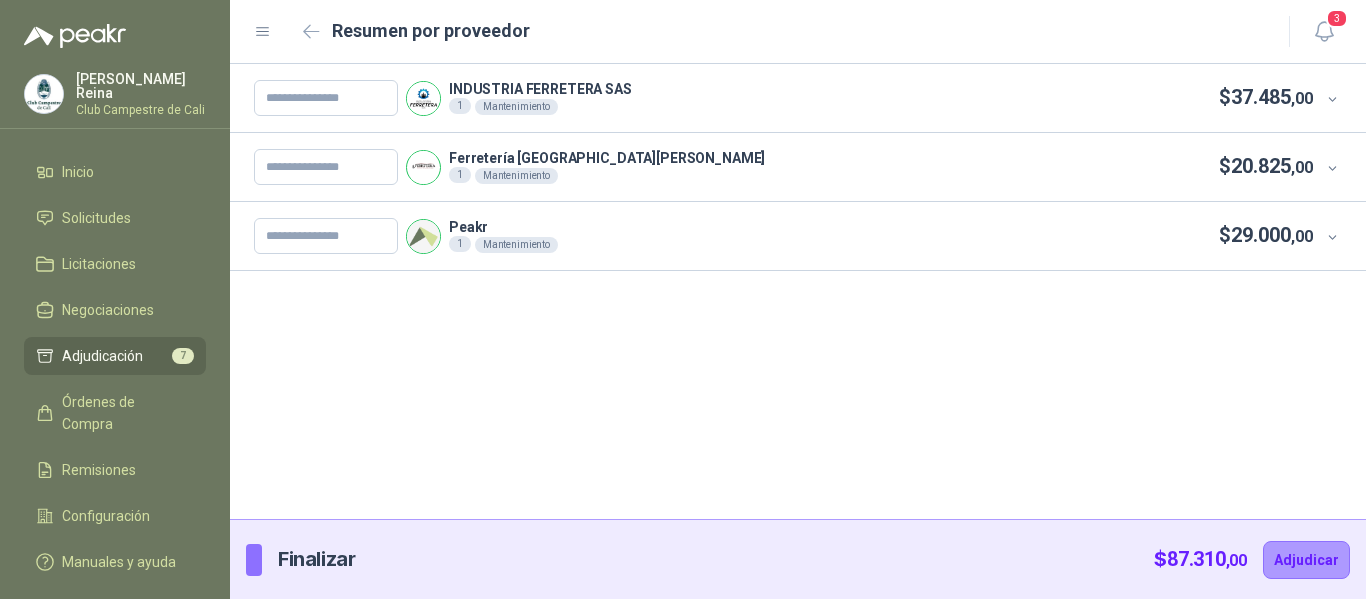 type 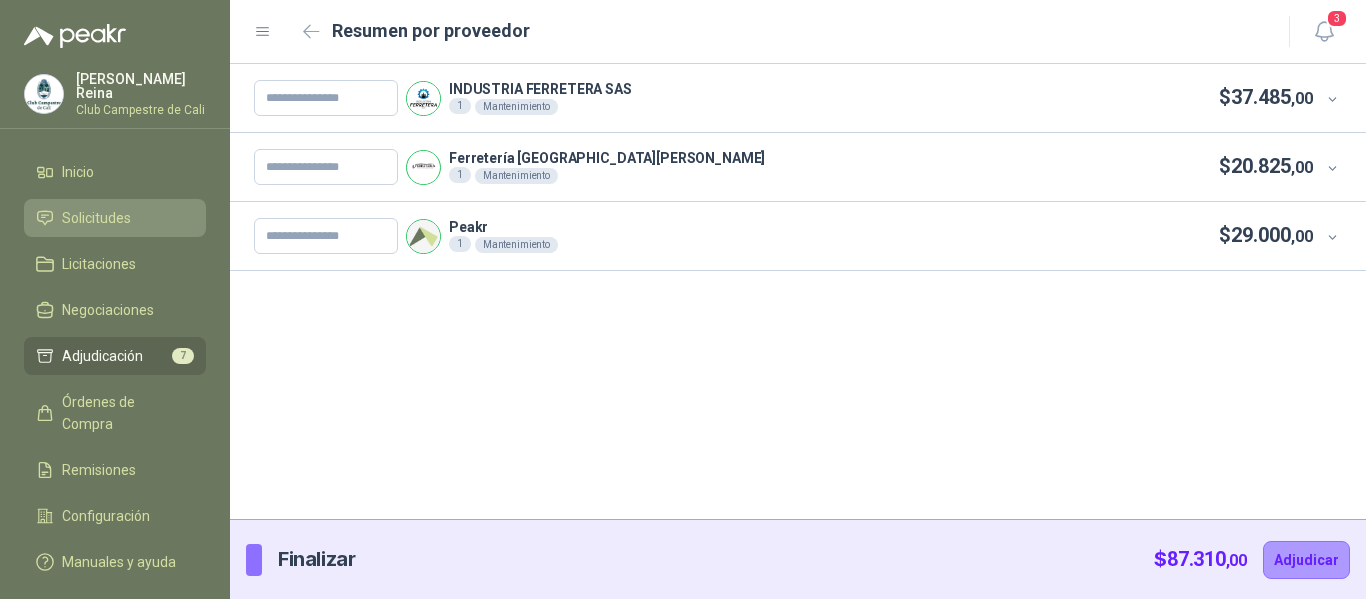 click on "Solicitudes" at bounding box center [96, 218] 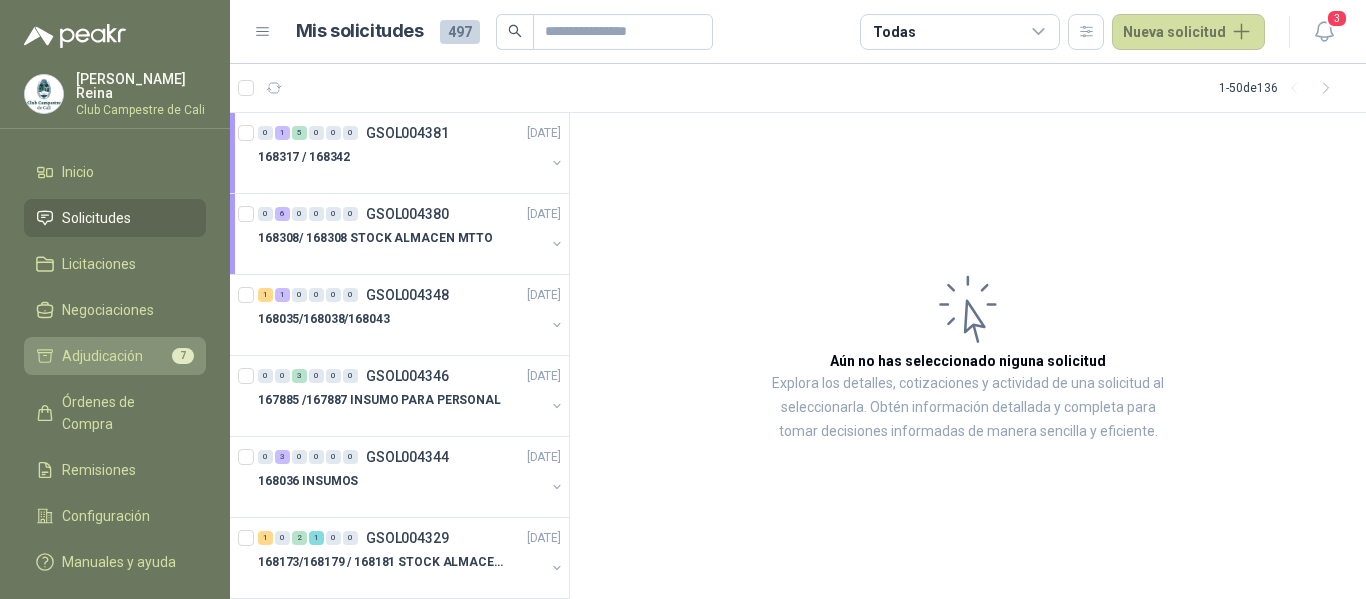click on "Adjudicación" at bounding box center (102, 356) 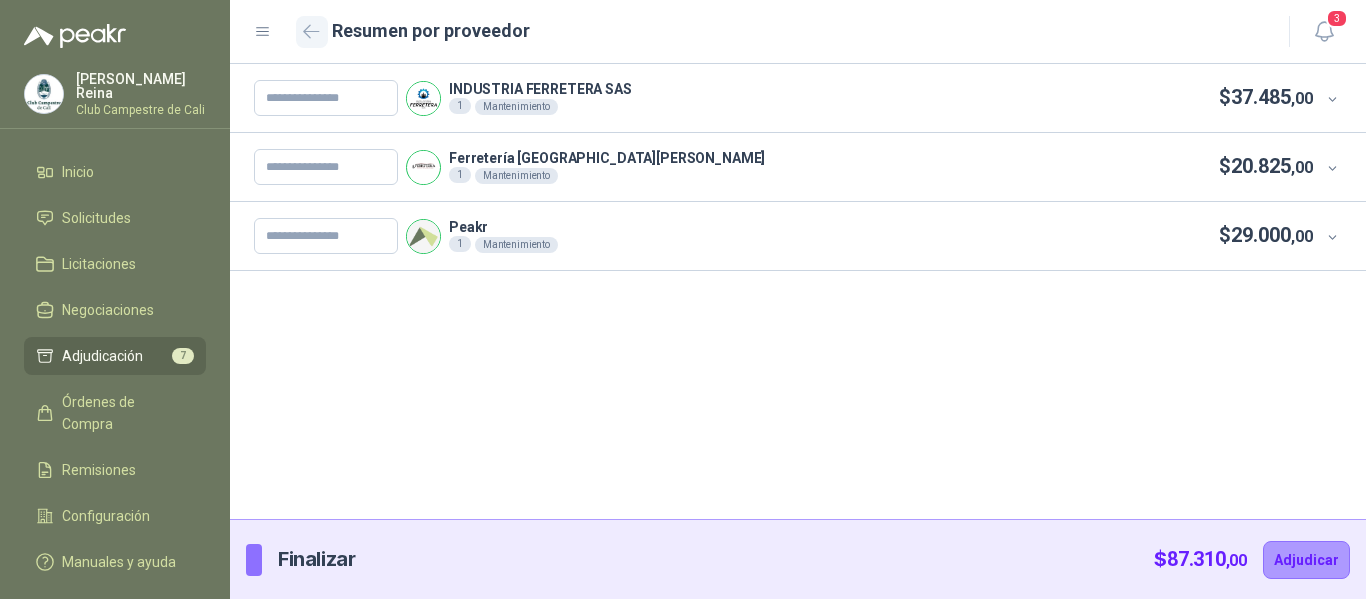 click 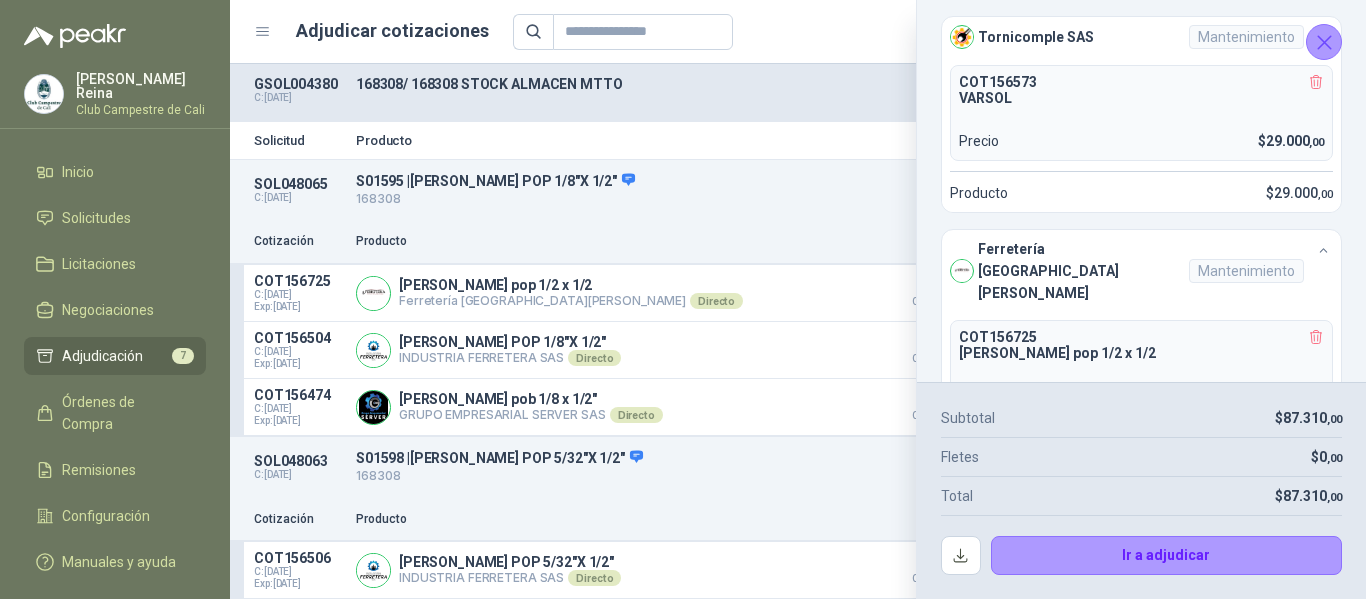 click 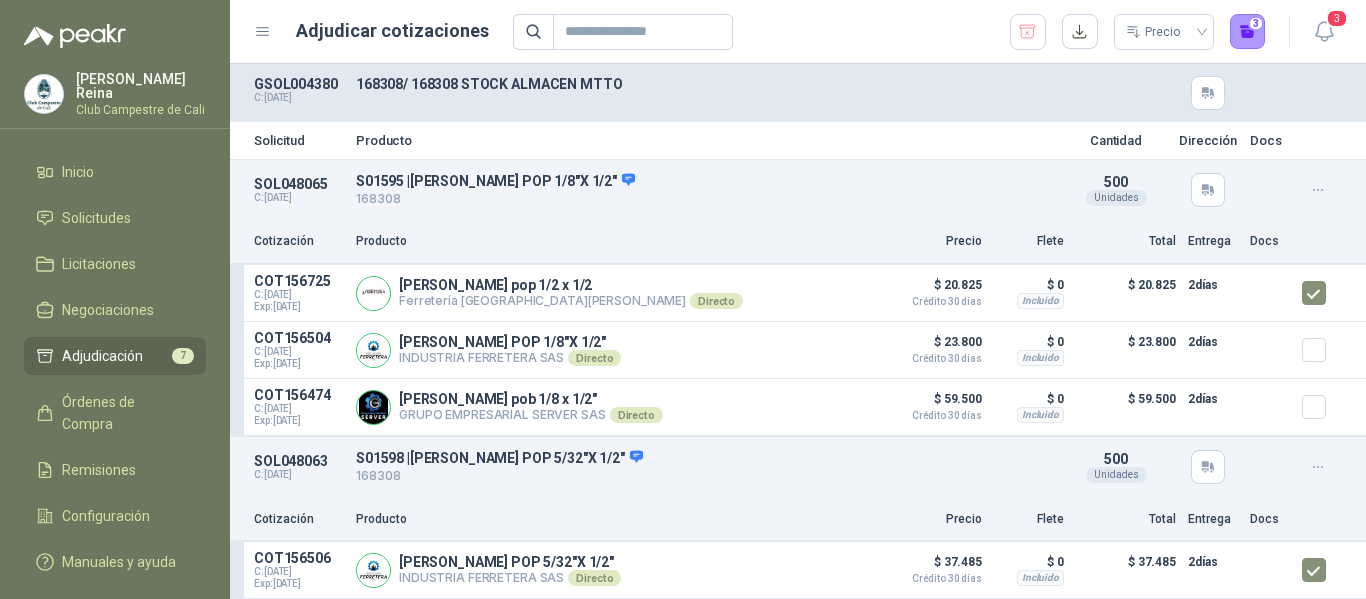 click on "Adjudicación" at bounding box center (102, 356) 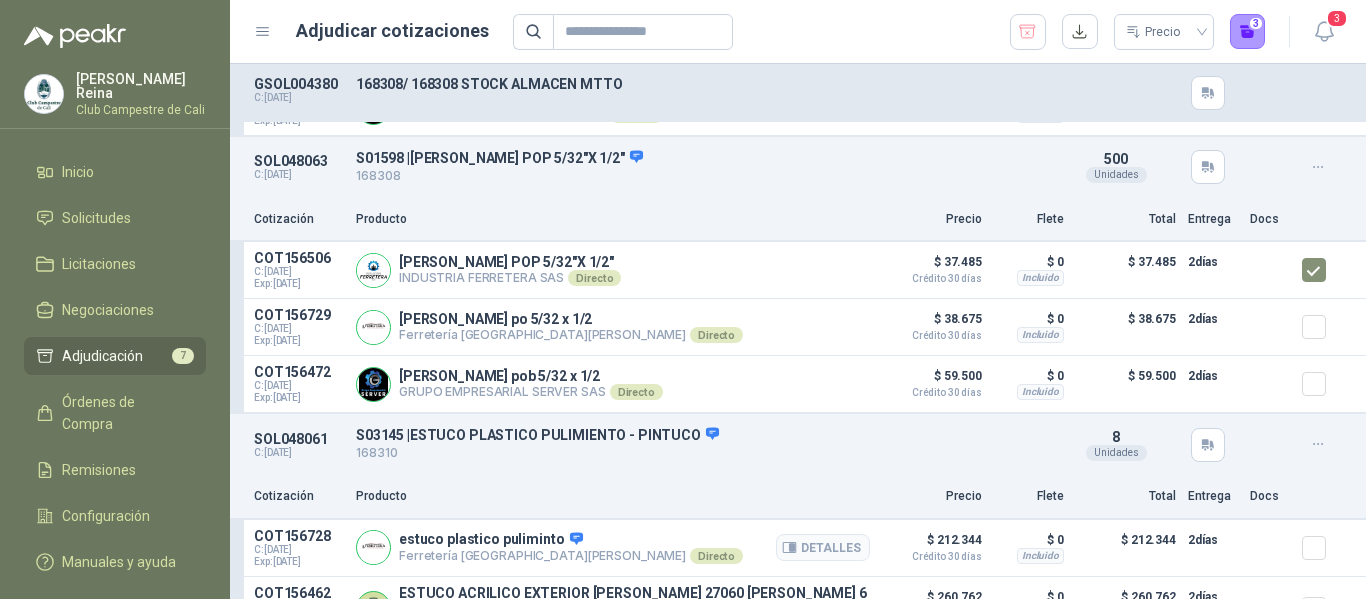 scroll, scrollTop: 0, scrollLeft: 0, axis: both 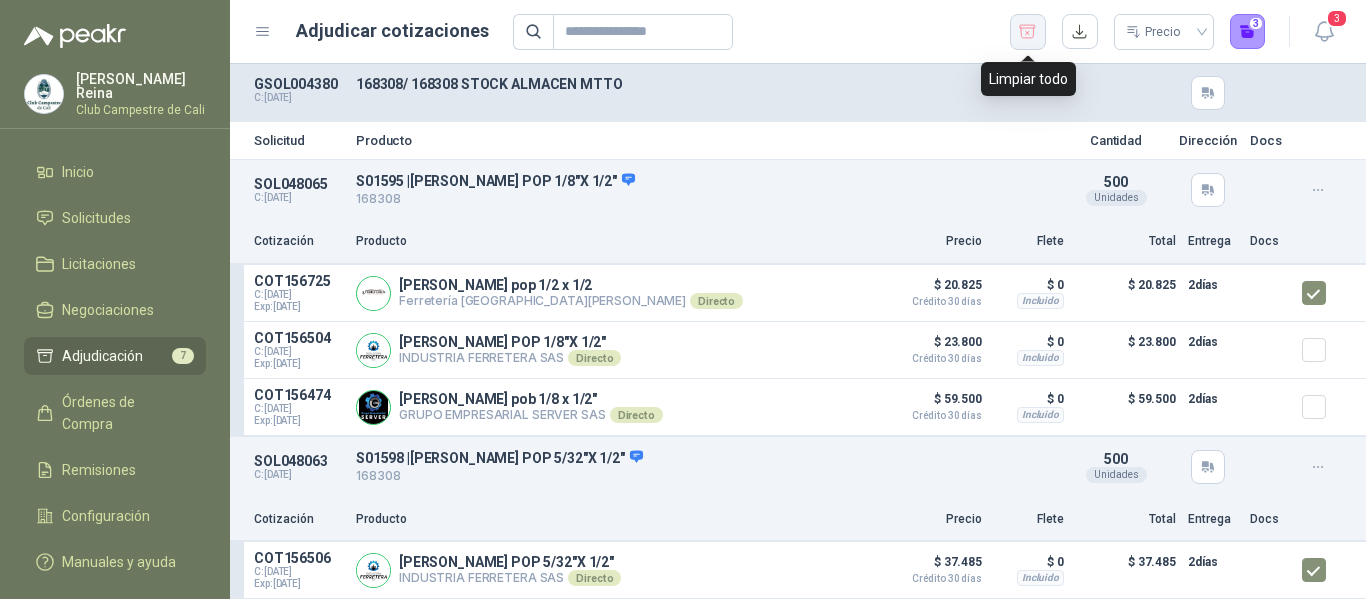 click 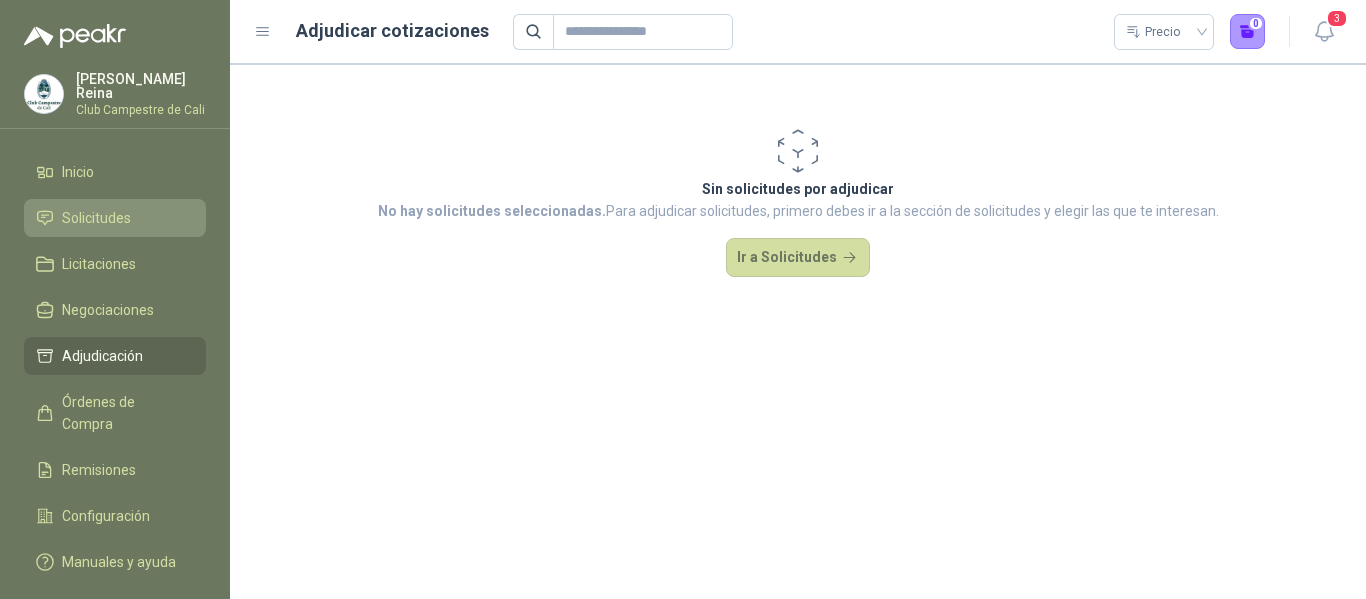 click on "Solicitudes" at bounding box center [96, 218] 